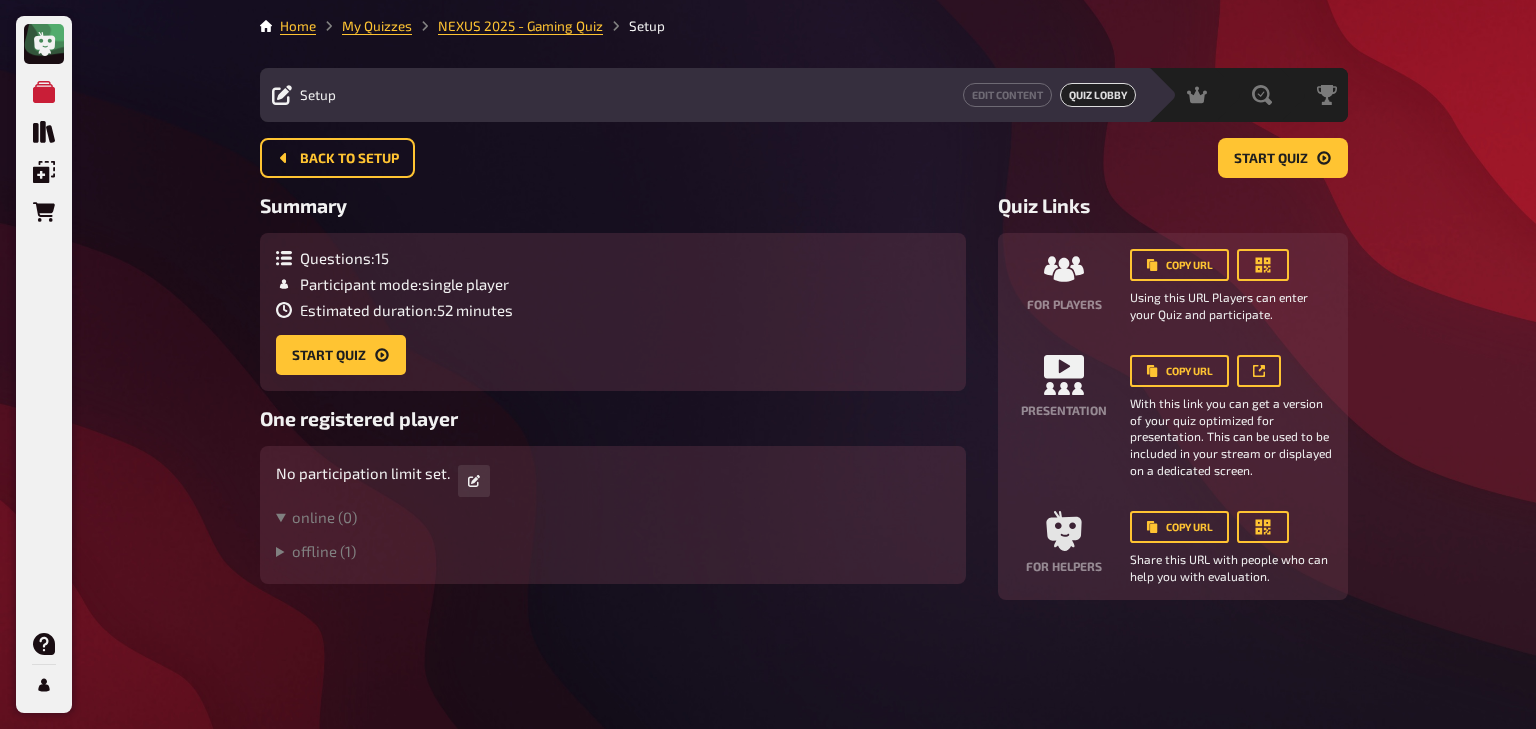 scroll, scrollTop: 0, scrollLeft: 0, axis: both 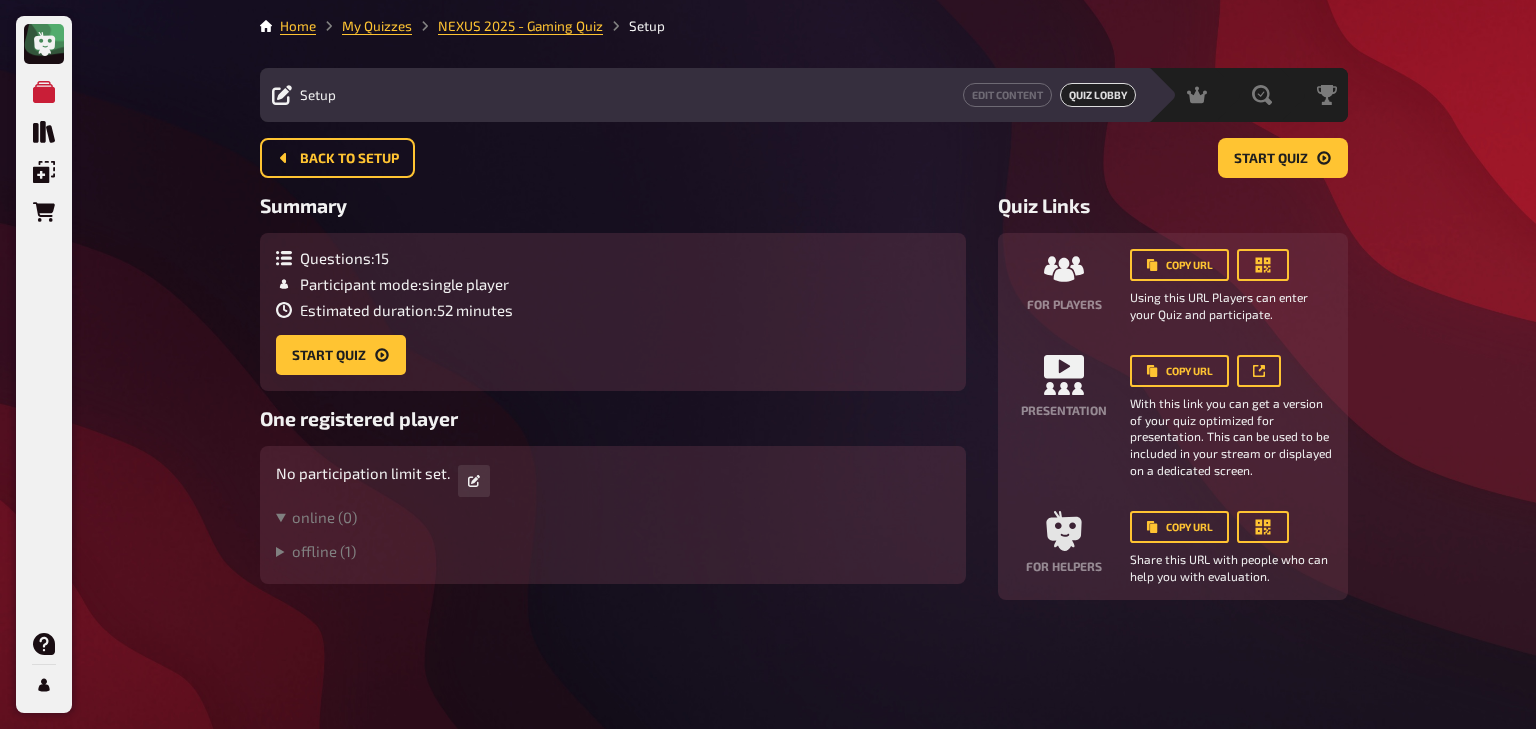 click on "Questions :  15 Participant mode :  single player Estimated duration :  52 minutes Start Quiz" at bounding box center (613, 312) 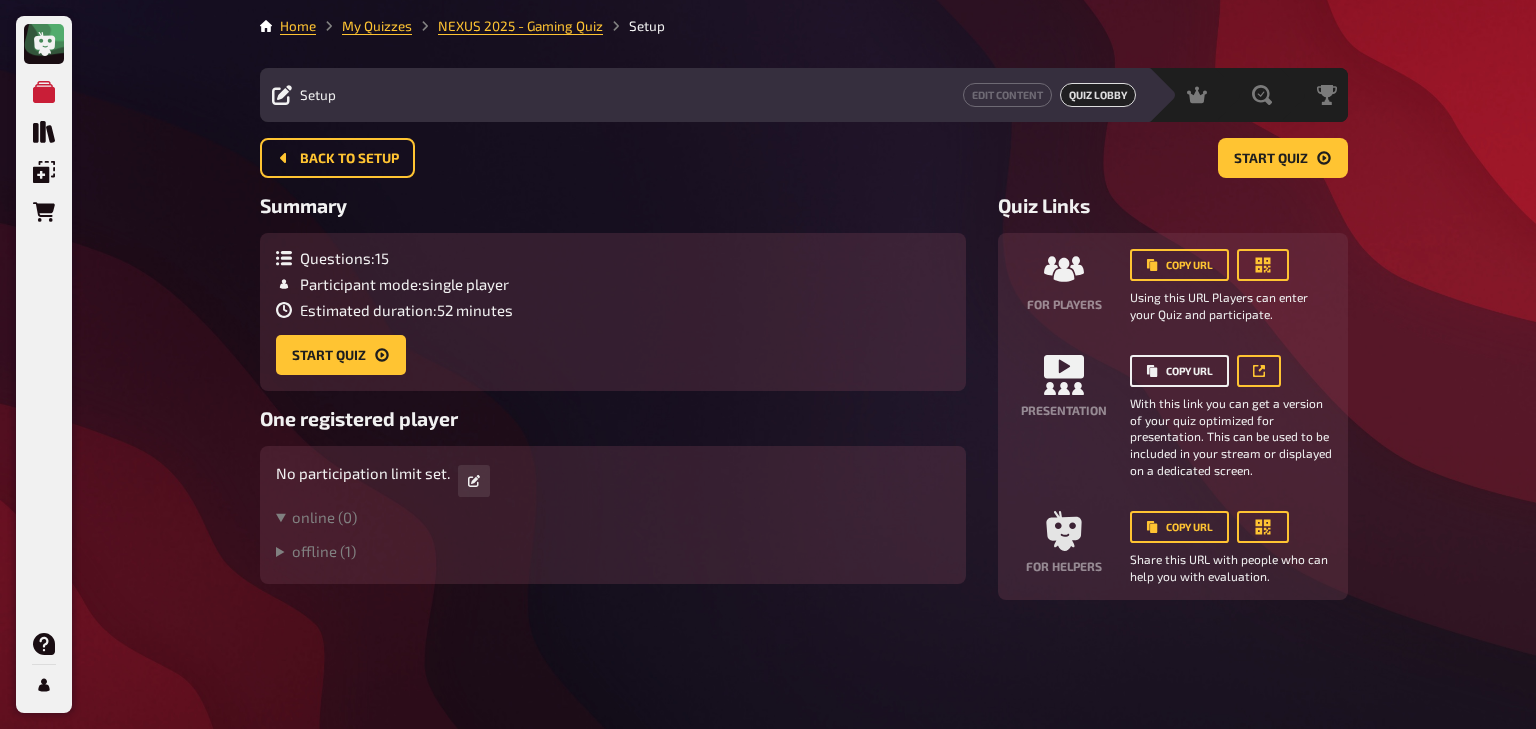 click on "Copy URL" at bounding box center (1179, 371) 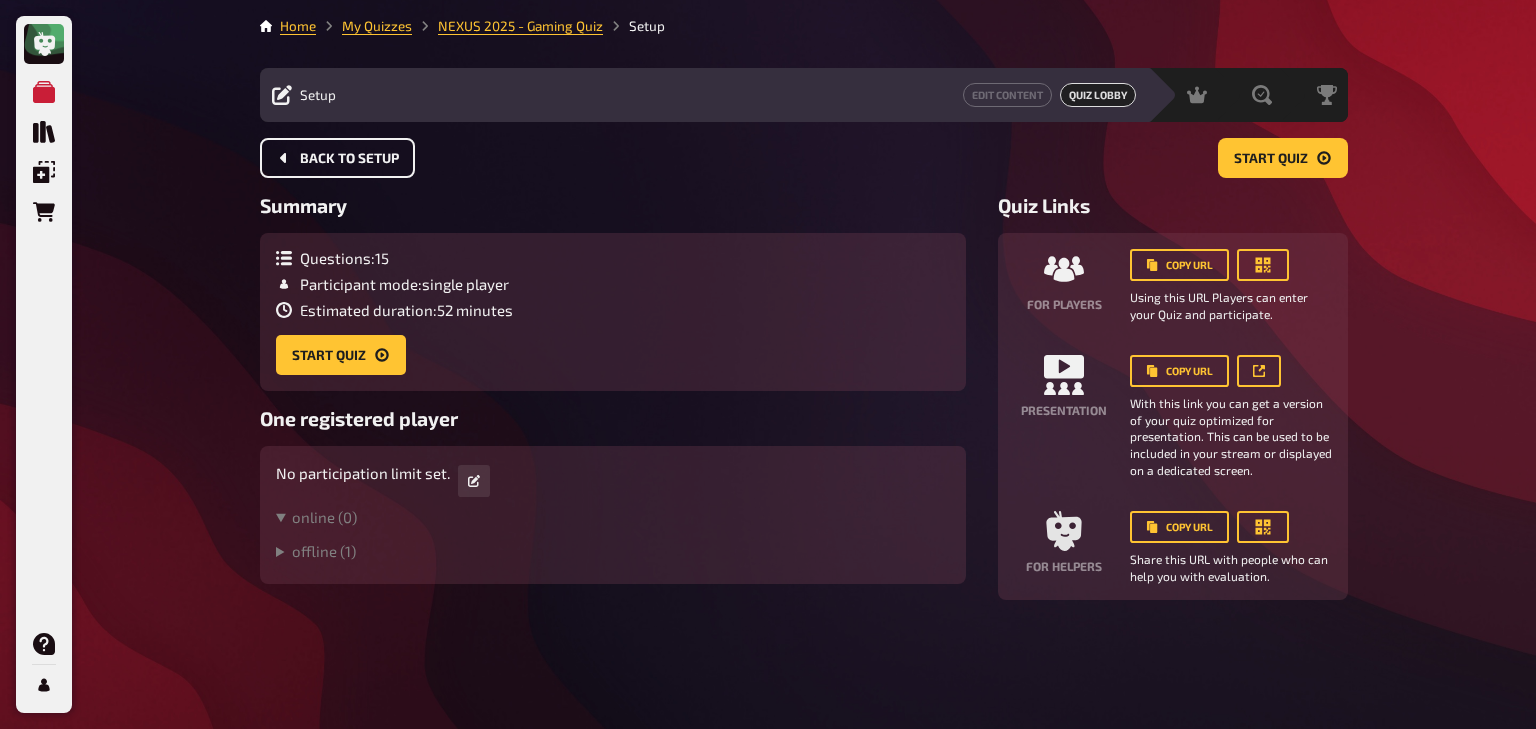 click on "Back to setup" at bounding box center (337, 158) 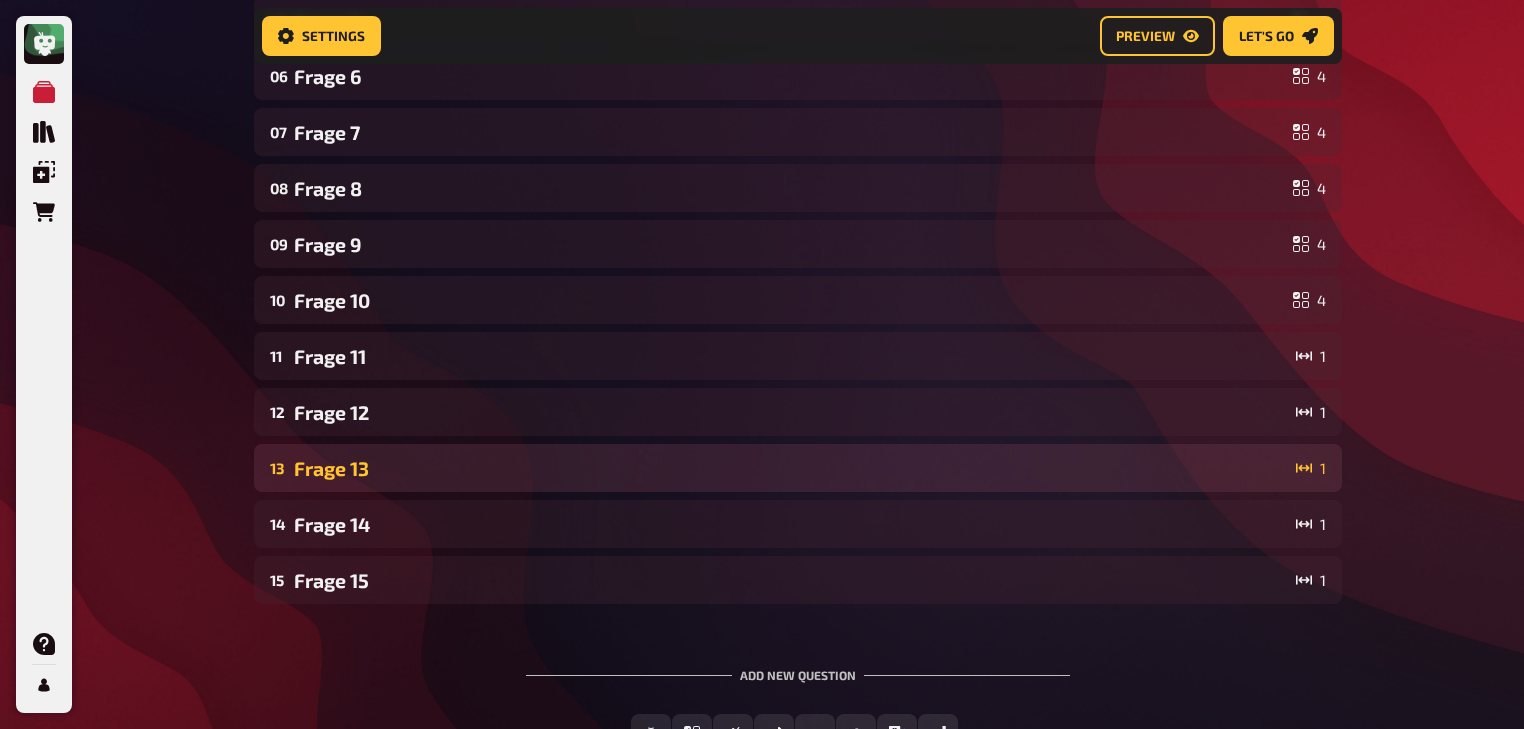 scroll, scrollTop: 492, scrollLeft: 0, axis: vertical 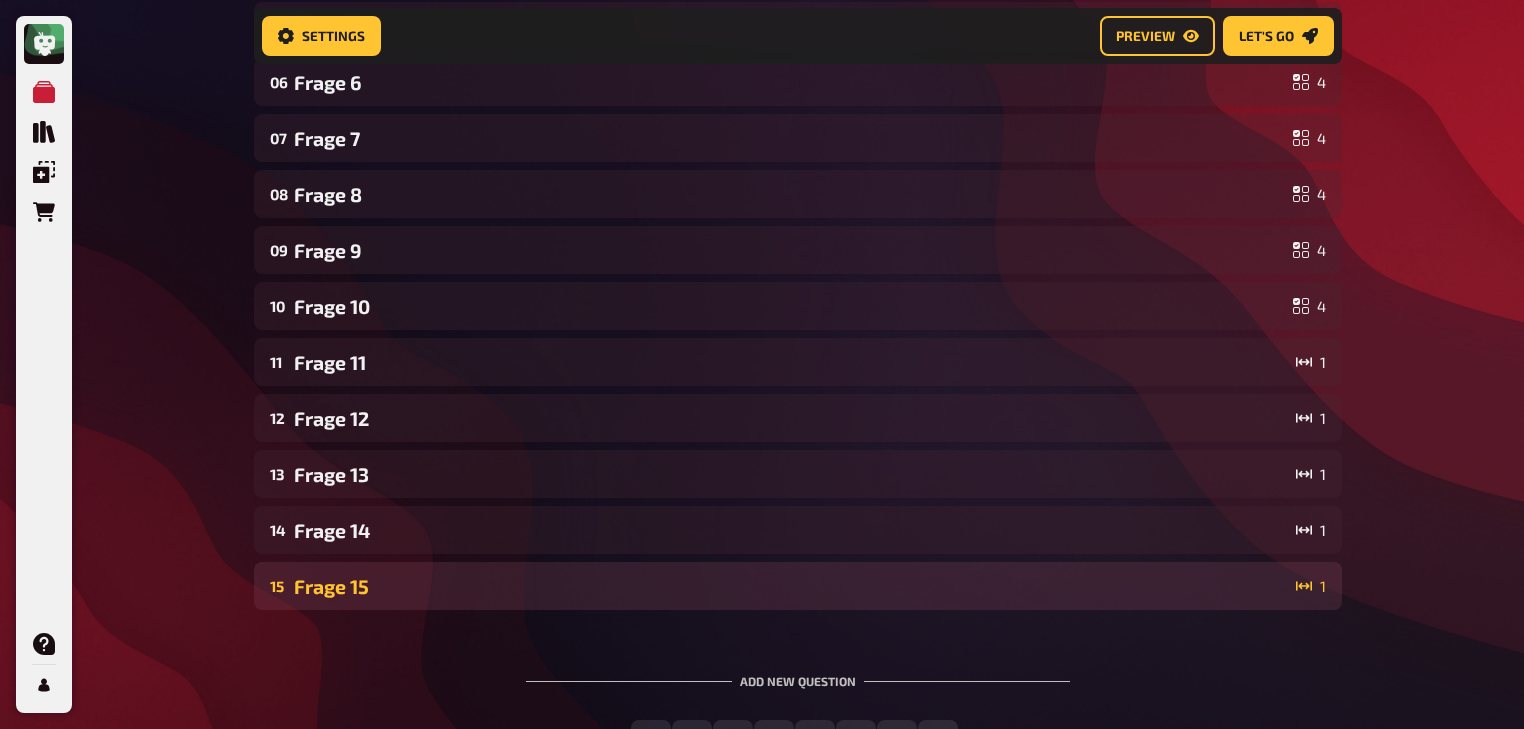 click on "Frage 15" at bounding box center (791, 586) 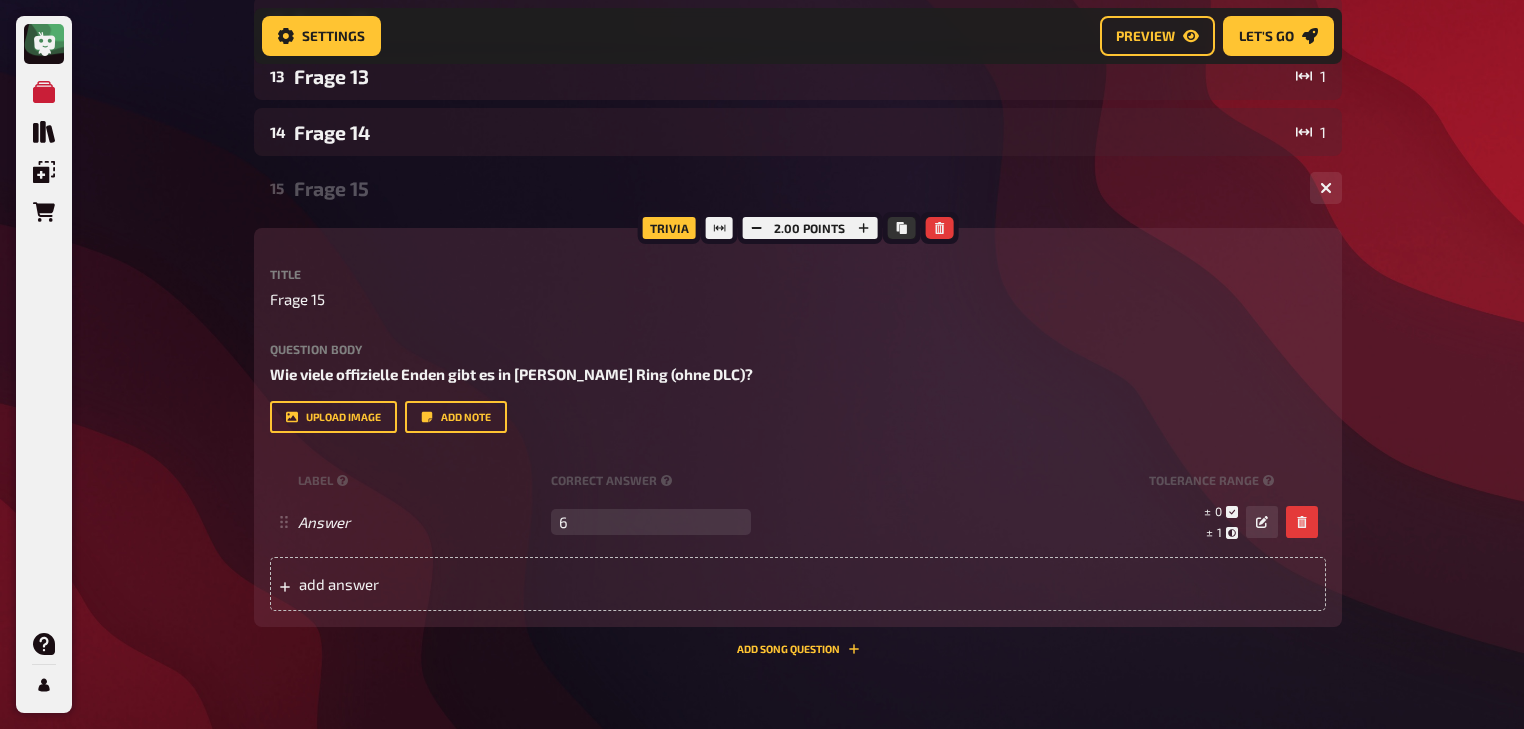 scroll, scrollTop: 892, scrollLeft: 0, axis: vertical 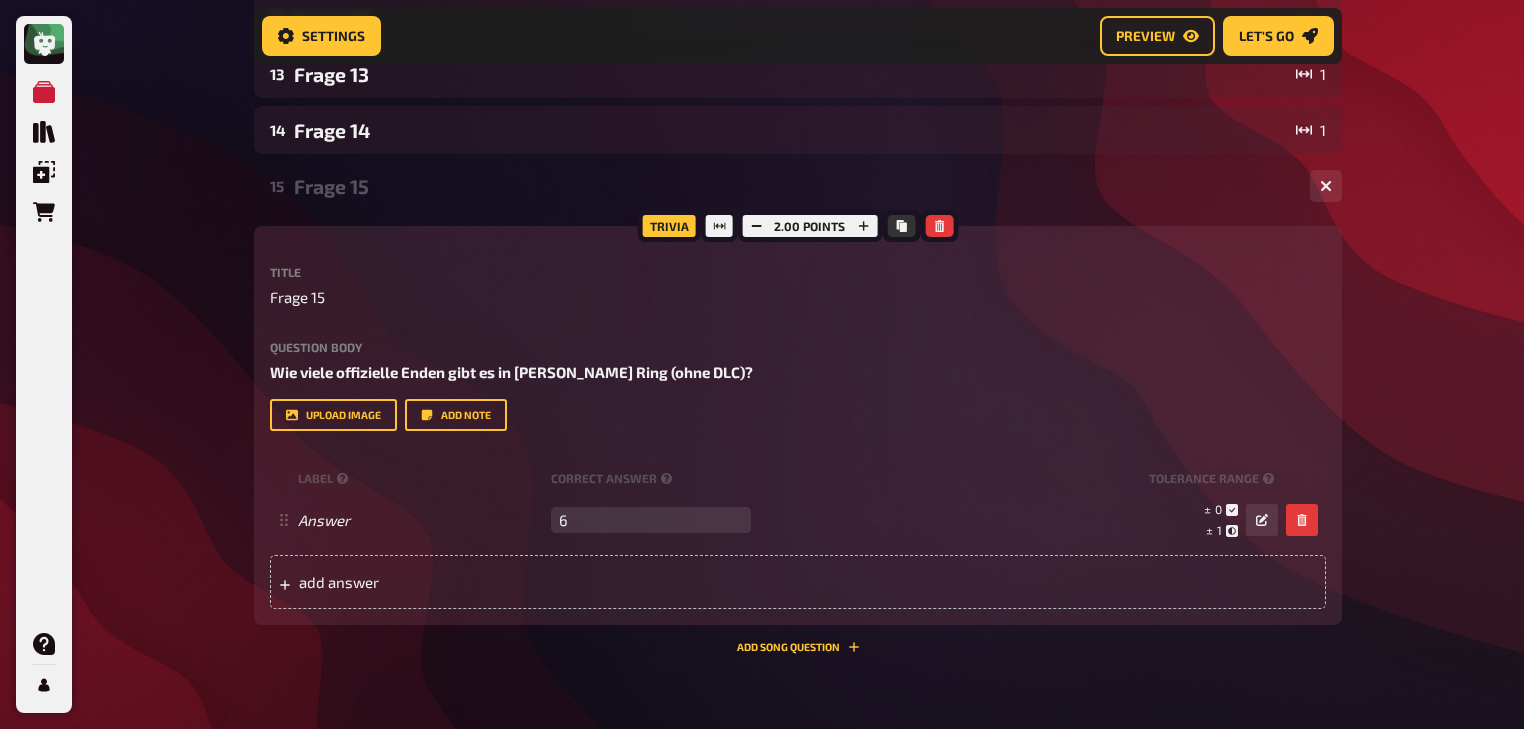 click on "Frage 15" at bounding box center (794, 186) 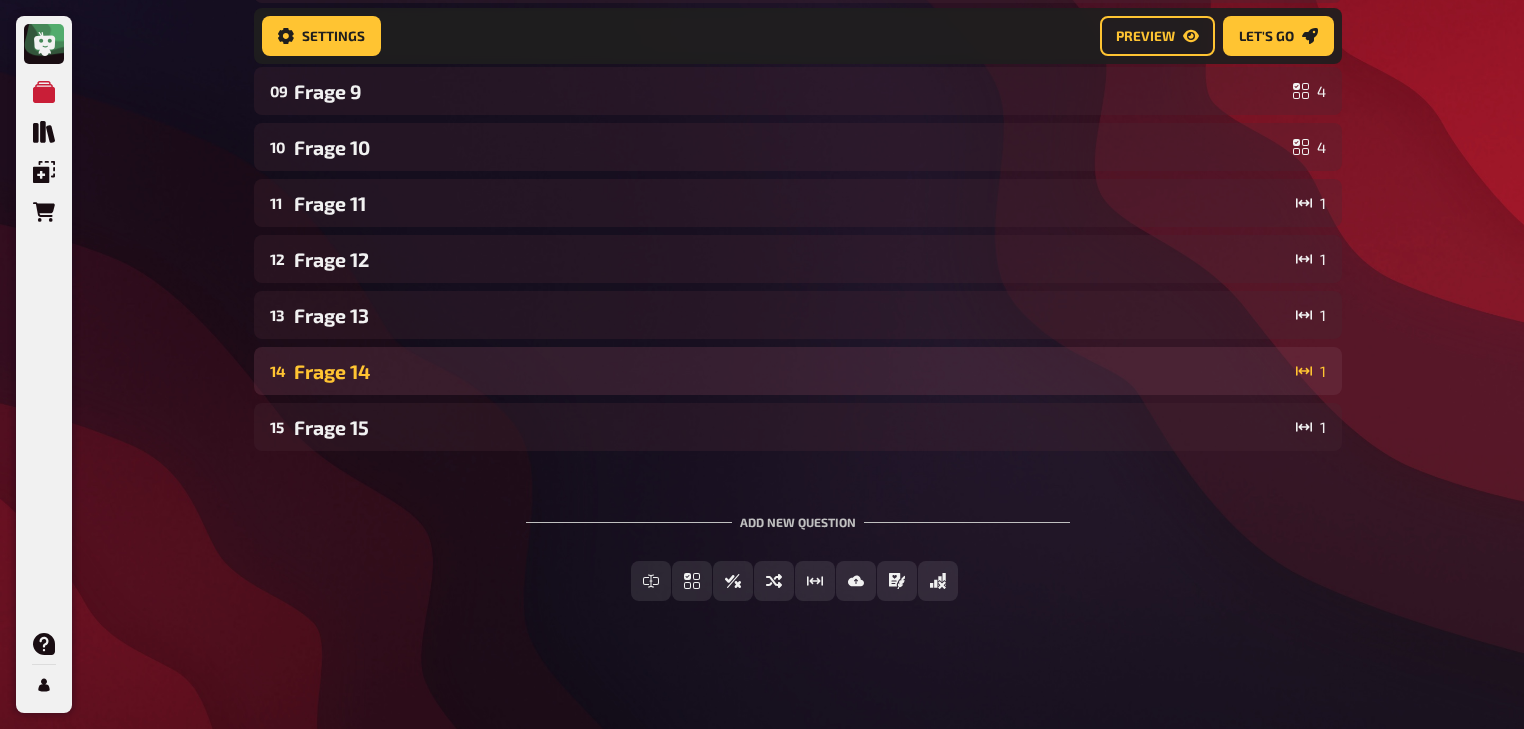 click on "Frage 14" at bounding box center [791, 371] 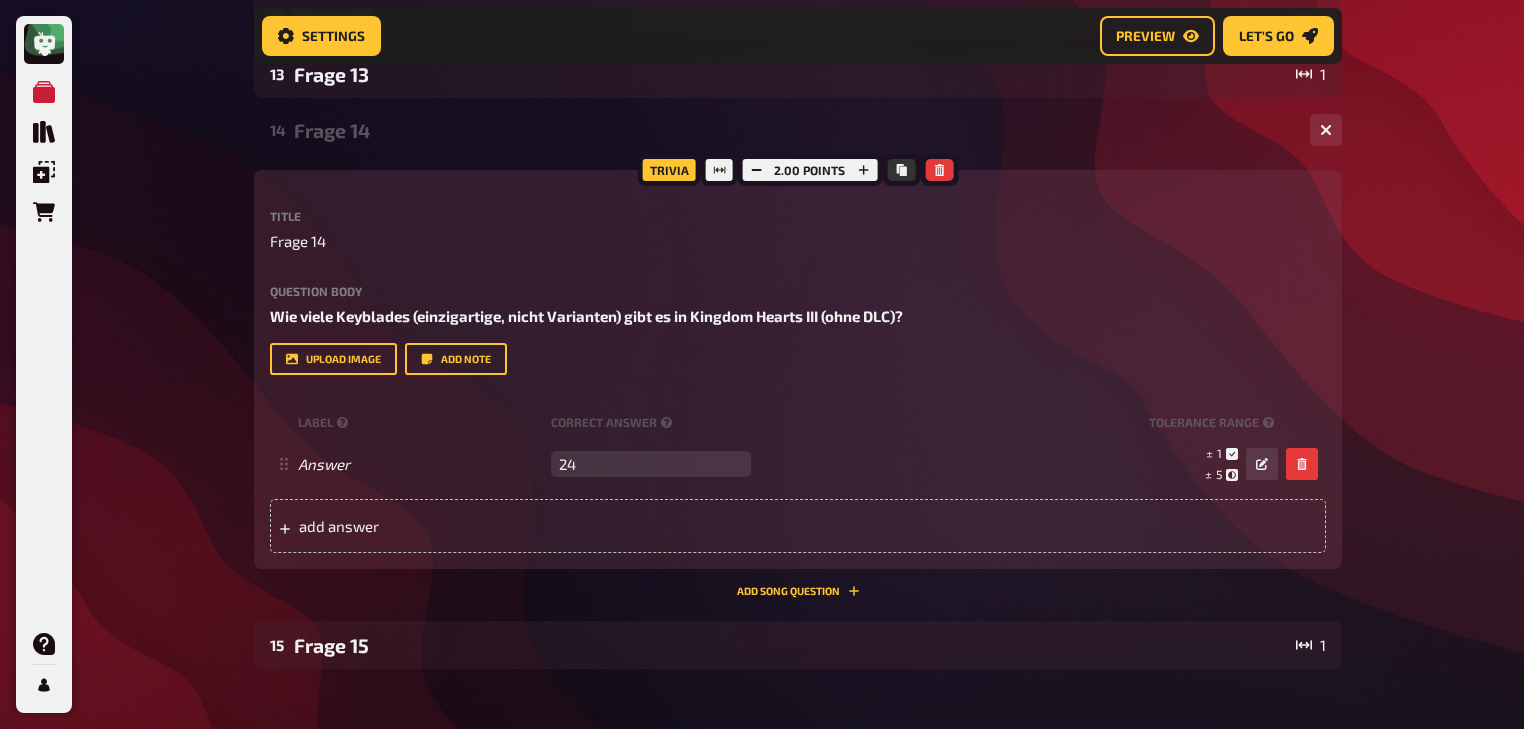 click on "Frage 14" at bounding box center (794, 130) 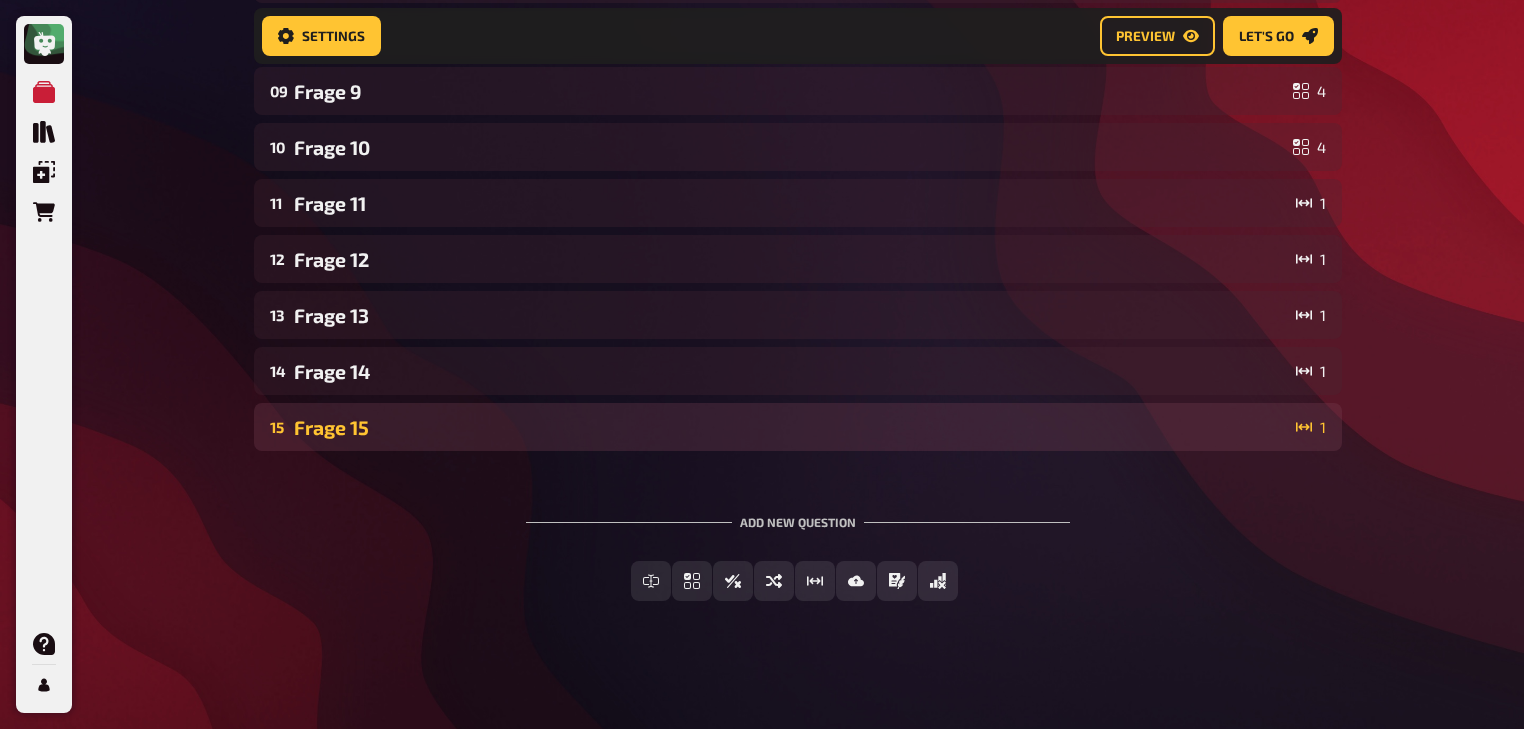 click on "15 Frage 15 1" at bounding box center (798, 427) 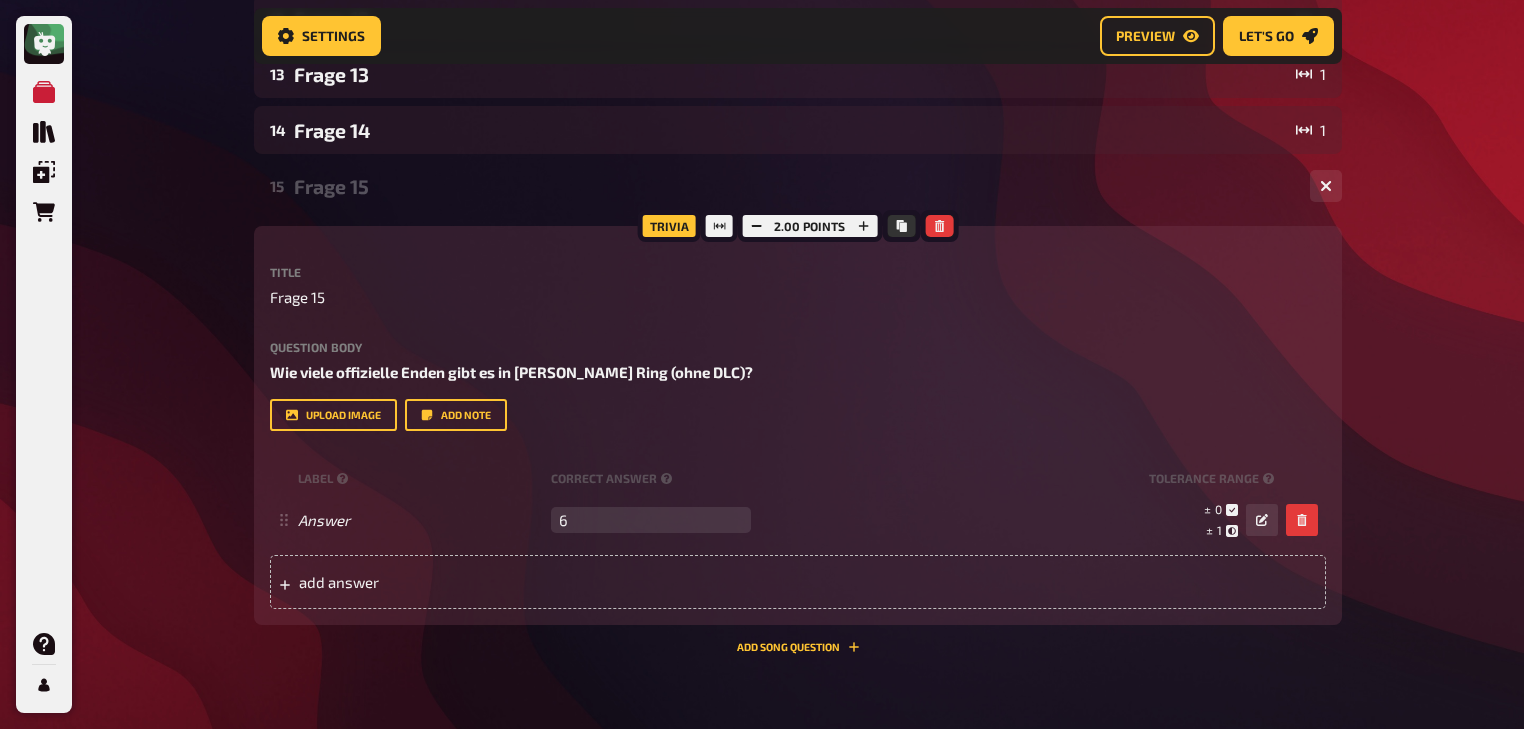 click on "Frage 15" at bounding box center (794, 186) 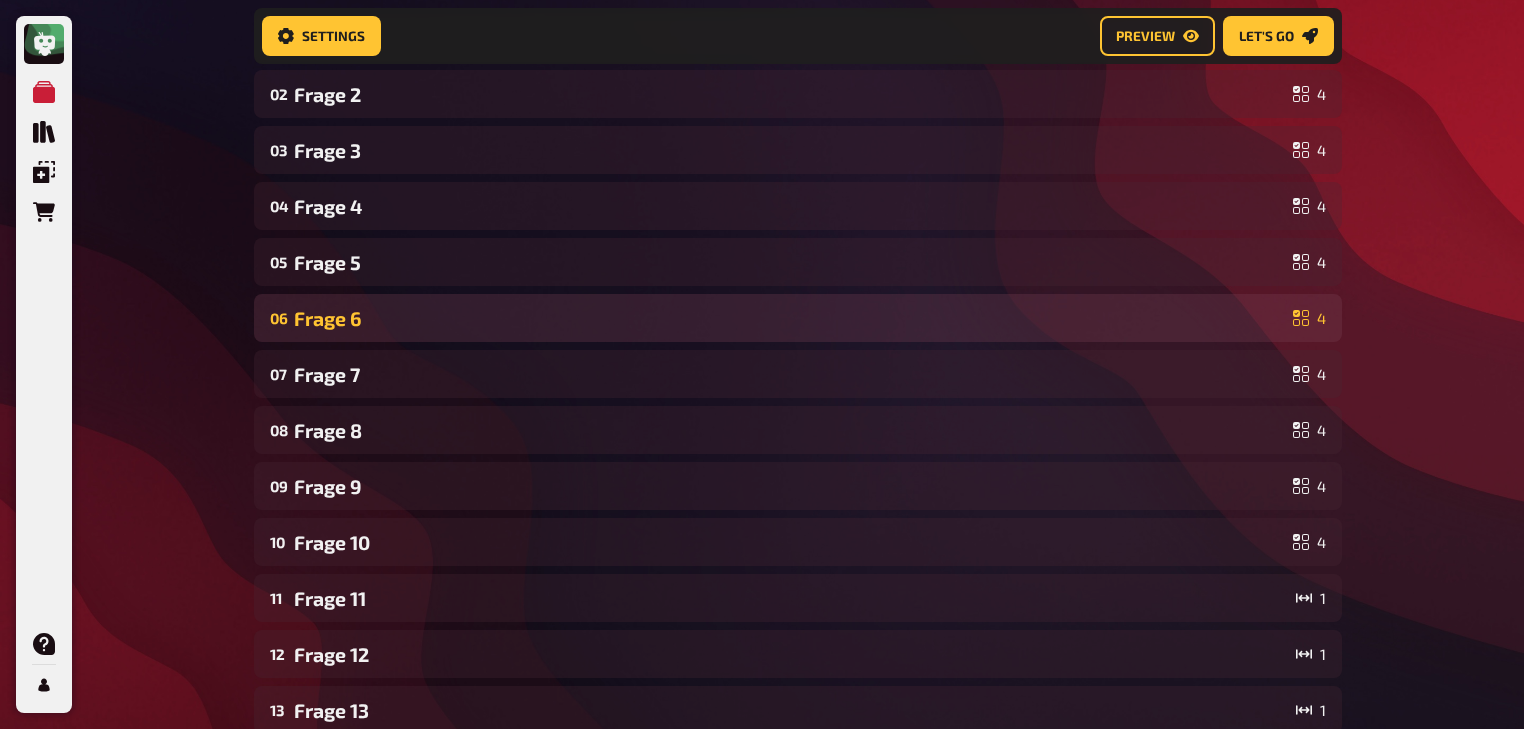 scroll, scrollTop: 252, scrollLeft: 0, axis: vertical 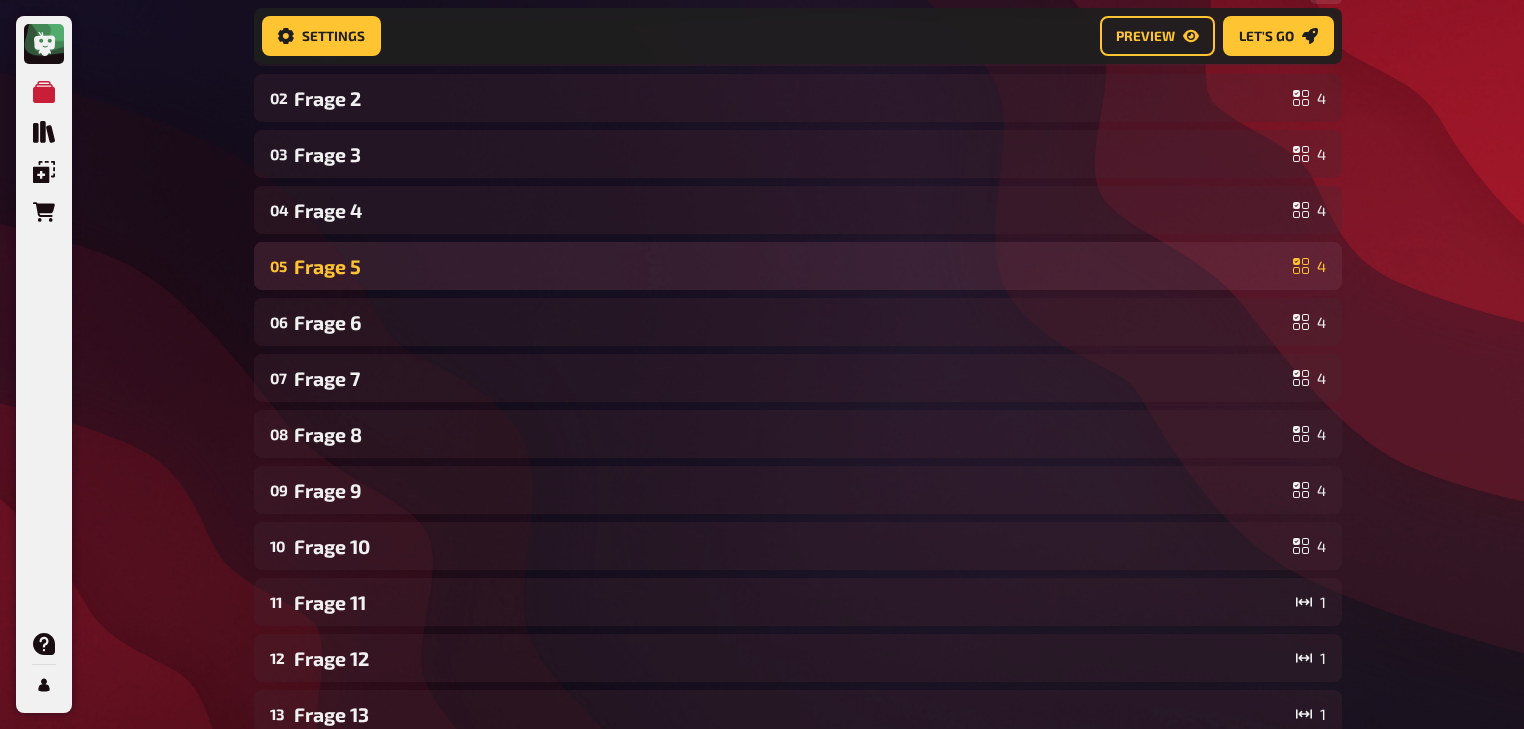 click on "05 Frage 5 4" at bounding box center [798, 266] 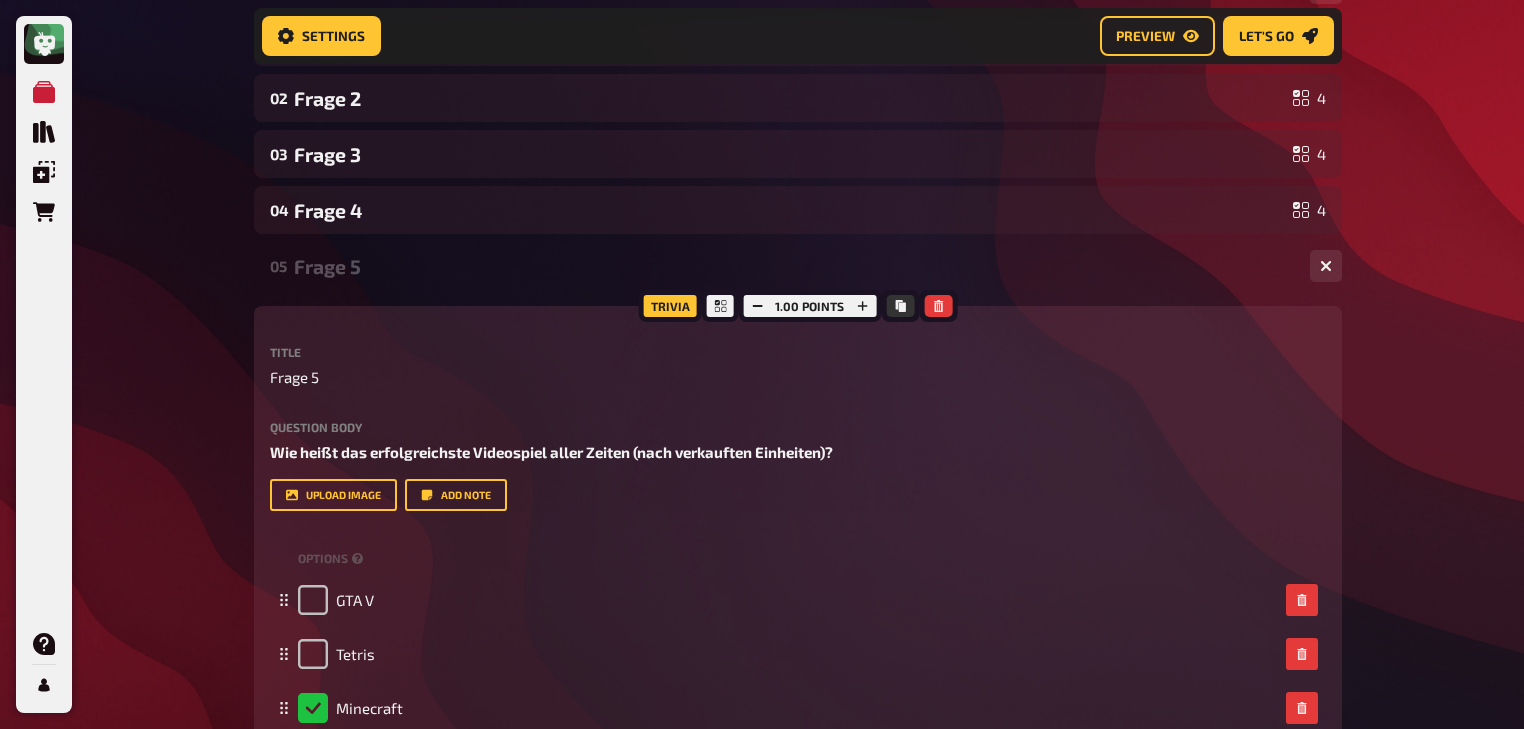 click on "05 Frage 5 4" at bounding box center [798, 266] 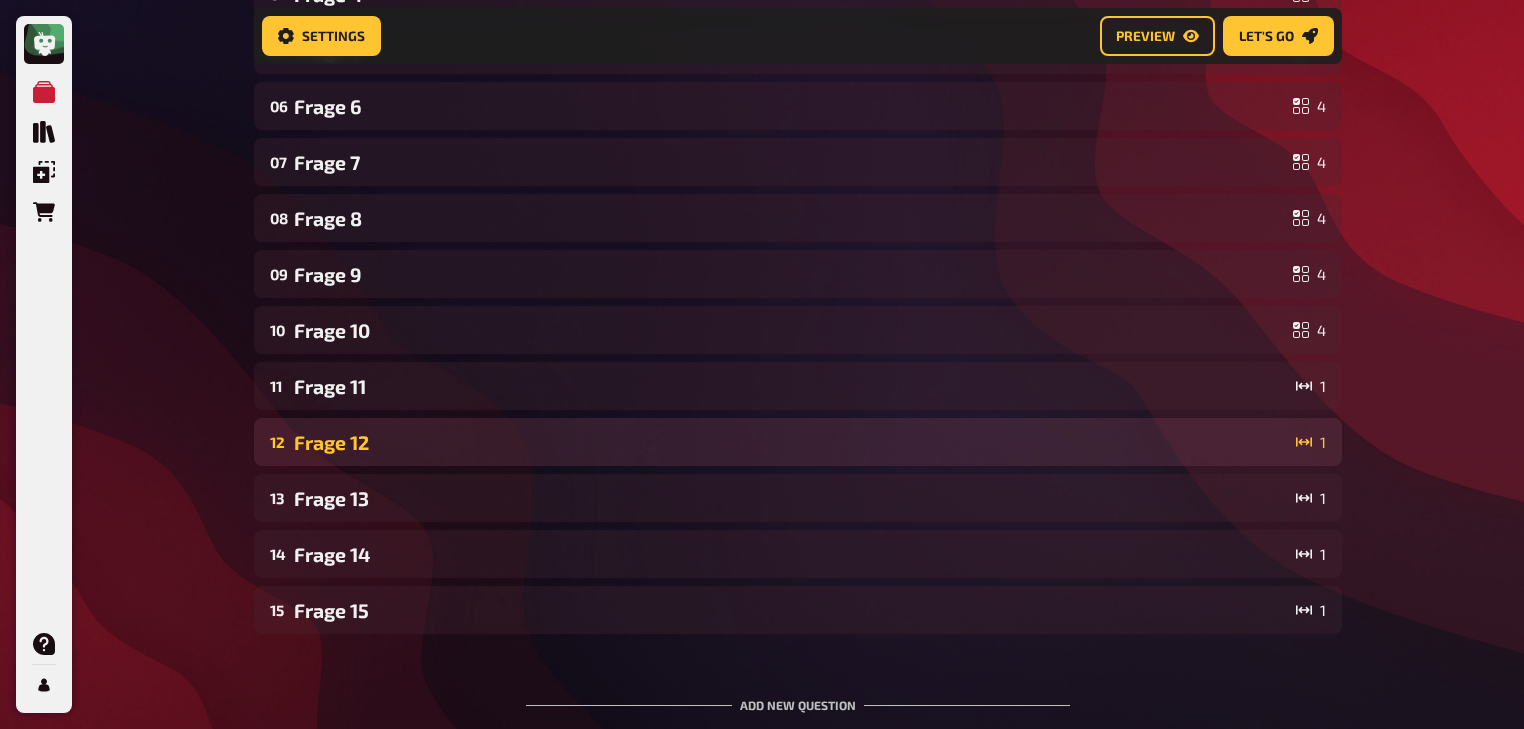 scroll, scrollTop: 492, scrollLeft: 0, axis: vertical 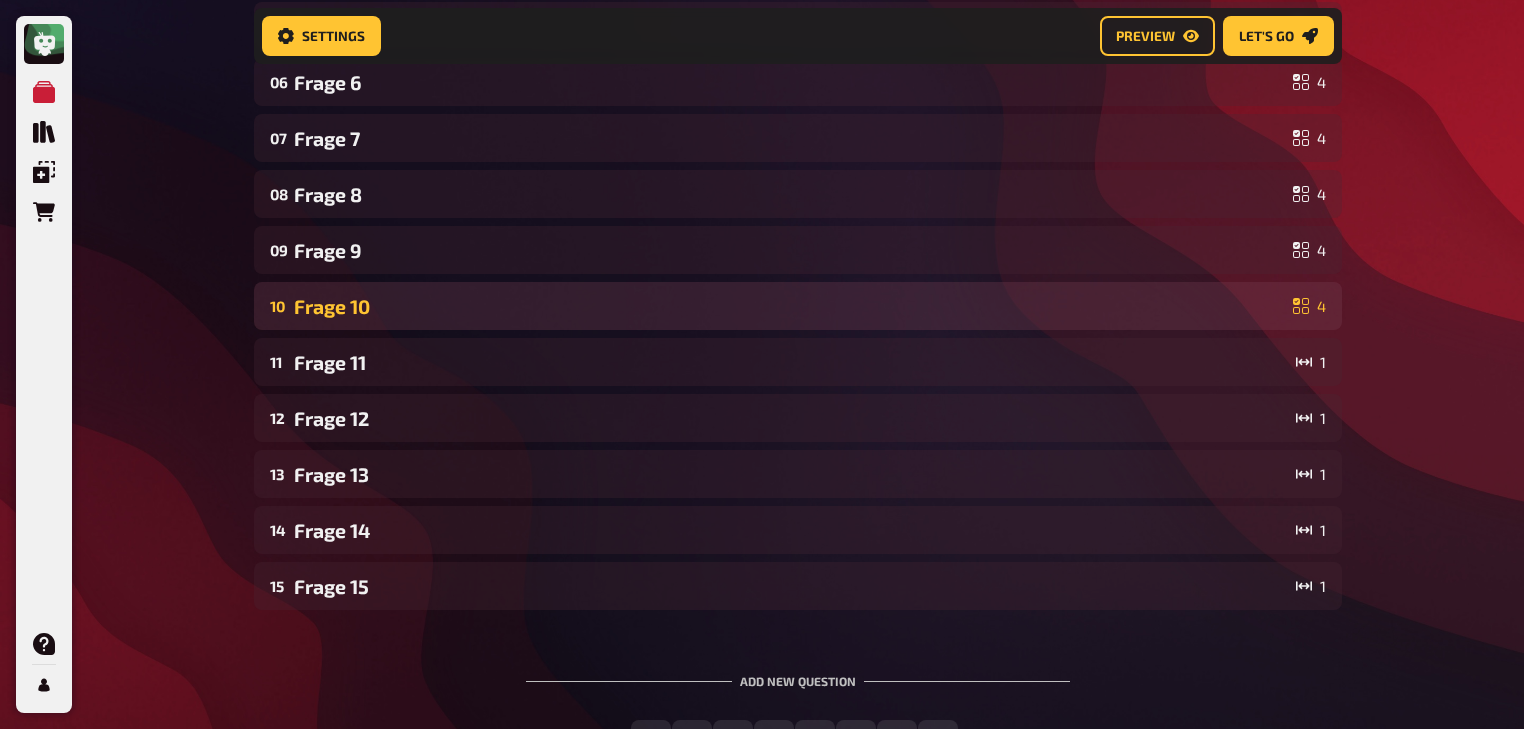 click on "Frage 10" at bounding box center (789, 306) 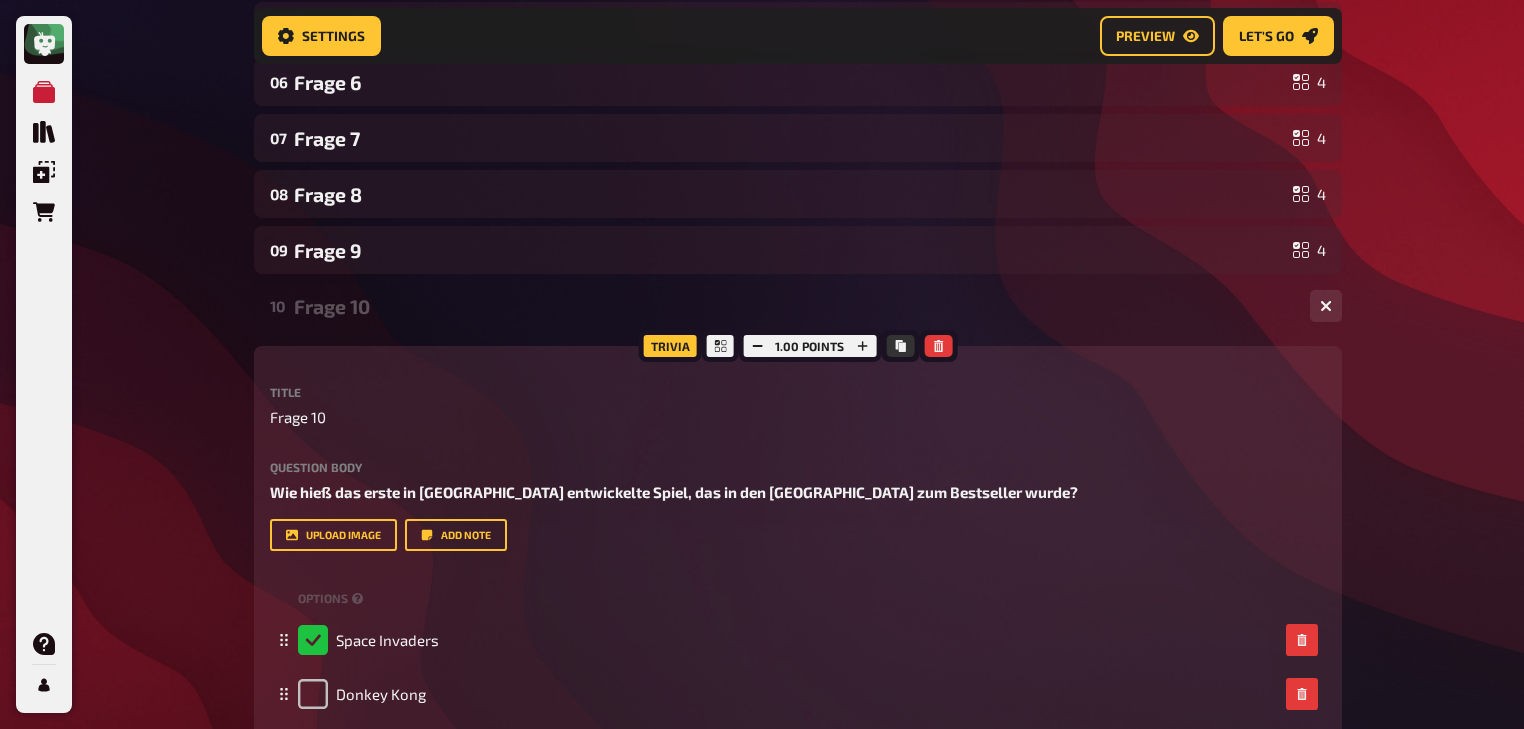 click on "10 Frage 10 4" at bounding box center [798, 306] 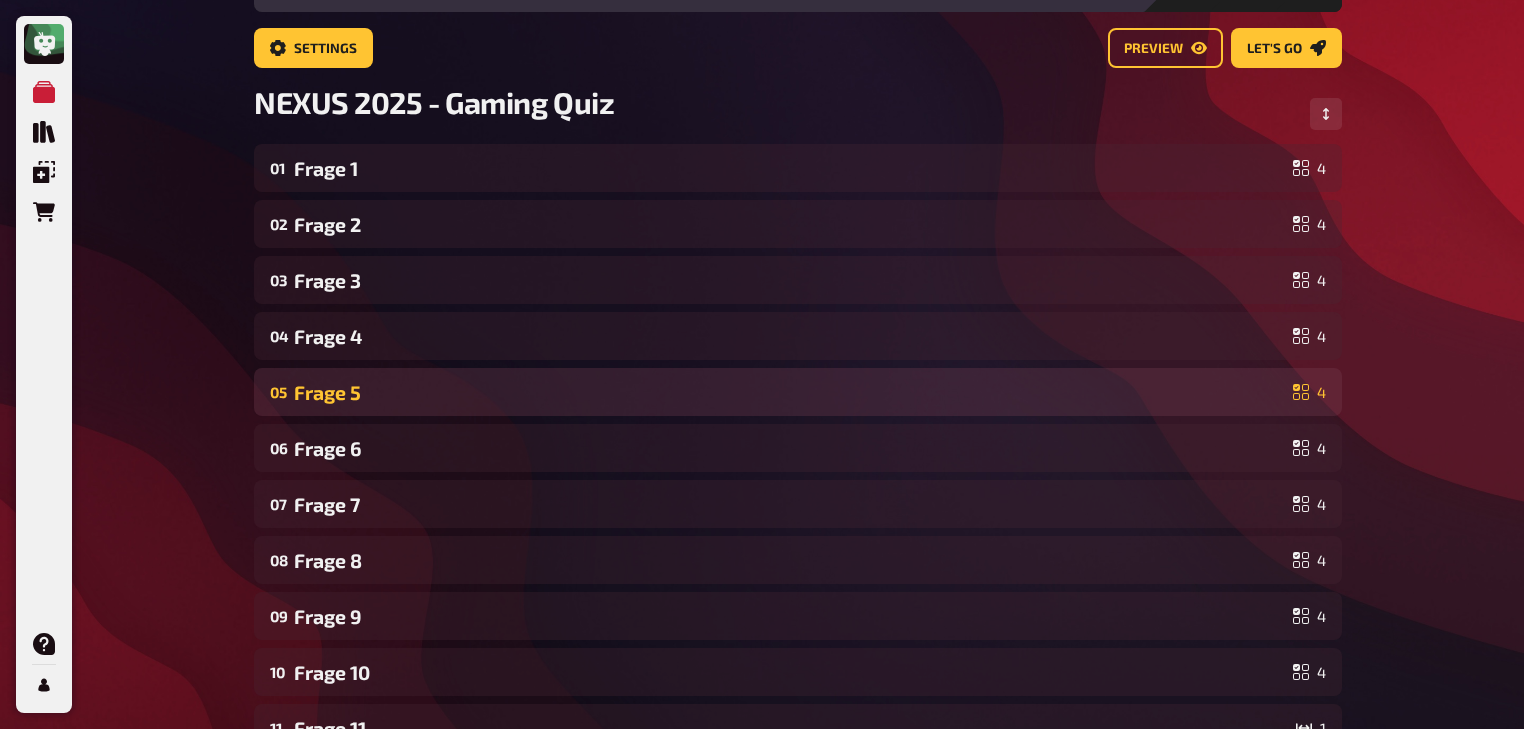scroll, scrollTop: 92, scrollLeft: 0, axis: vertical 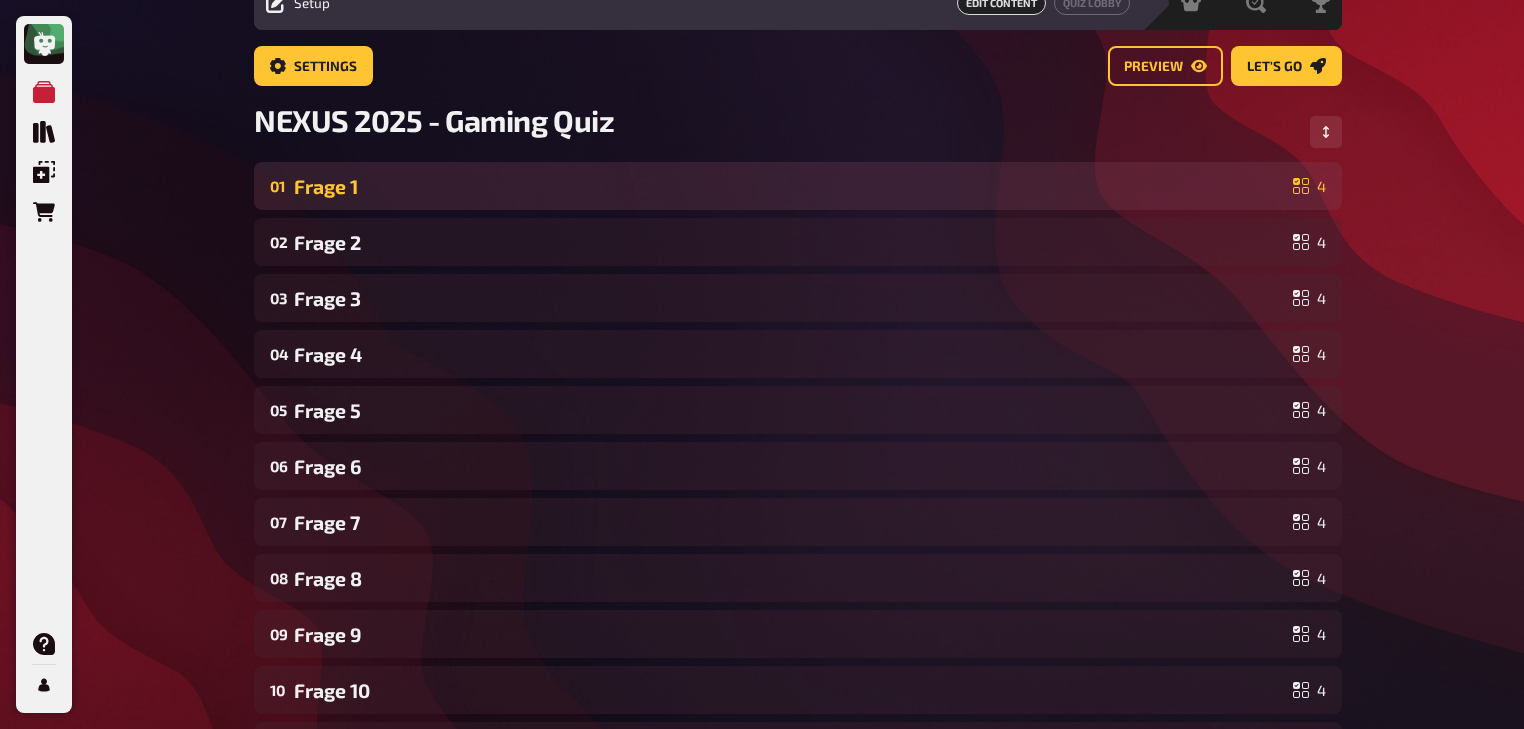 click on "Frage 1" at bounding box center [789, 186] 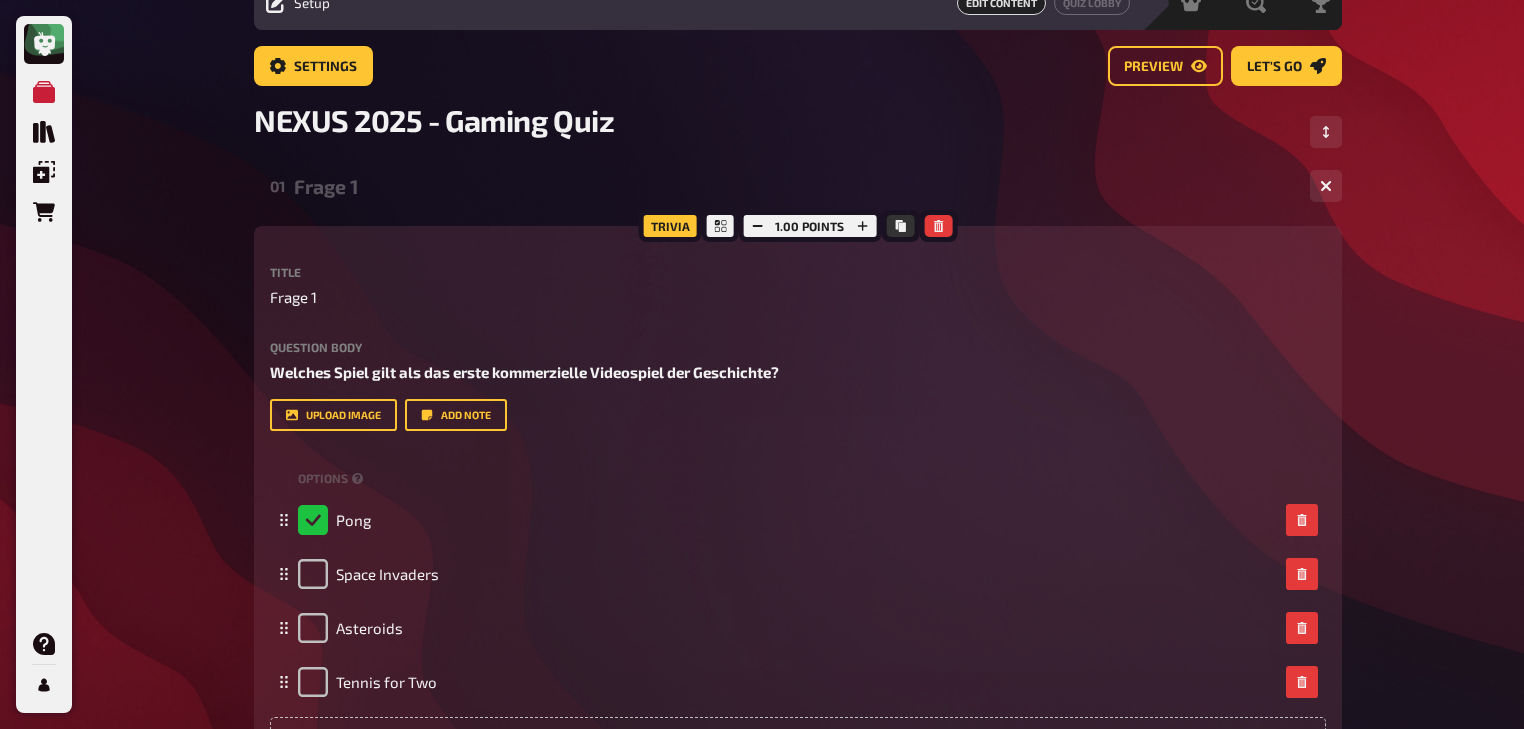 click on "Frage 1" at bounding box center (794, 186) 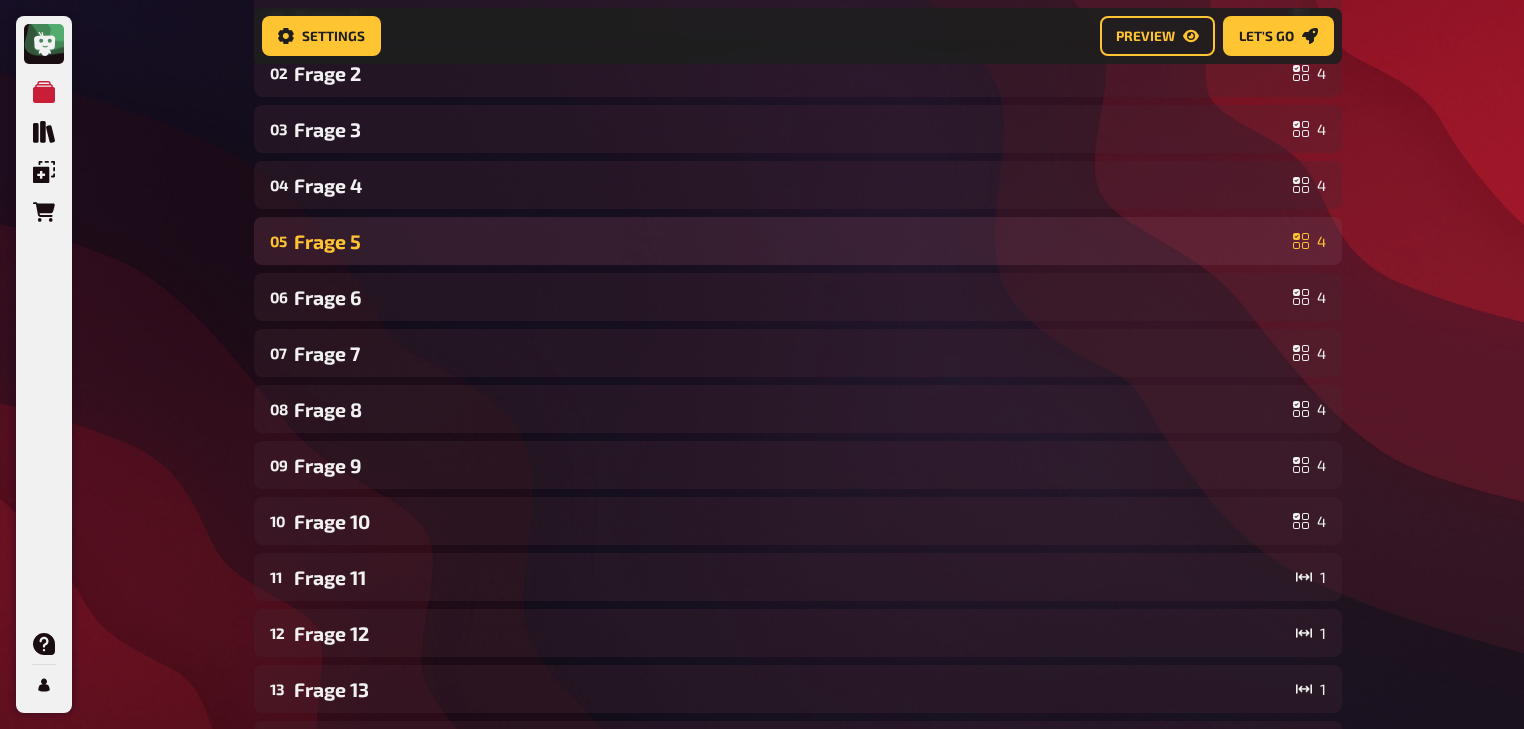 scroll, scrollTop: 428, scrollLeft: 0, axis: vertical 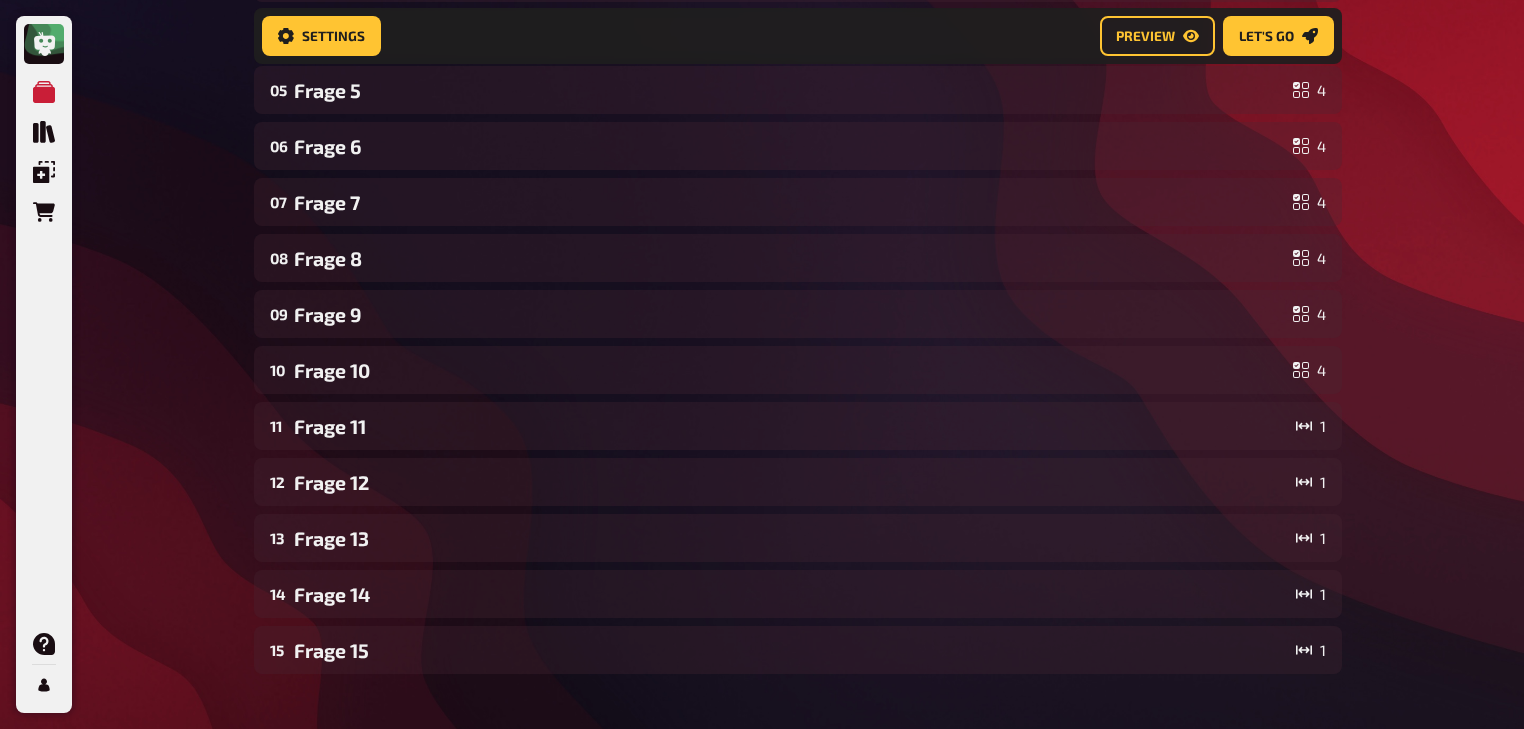 click on "01 Frage 1 4 02 Frage 2 4 03 Frage 3 4 04 Frage 4 4 05 Frage 5 4 06 Frage 6 4 07 Frage 7 4 08 Frage 8 4 09 Frage 9 4 10 Frage 10 4 11 Frage 11 1 12 Frage 12 1 13 Frage 13 1 14 Frage 14 1 15 Frage 15 1
To pick up a draggable item, press the space bar.
While dragging, use the arrow keys to move the item.
Press space again to drop the item in its new position, or press escape to cancel." at bounding box center [798, 258] 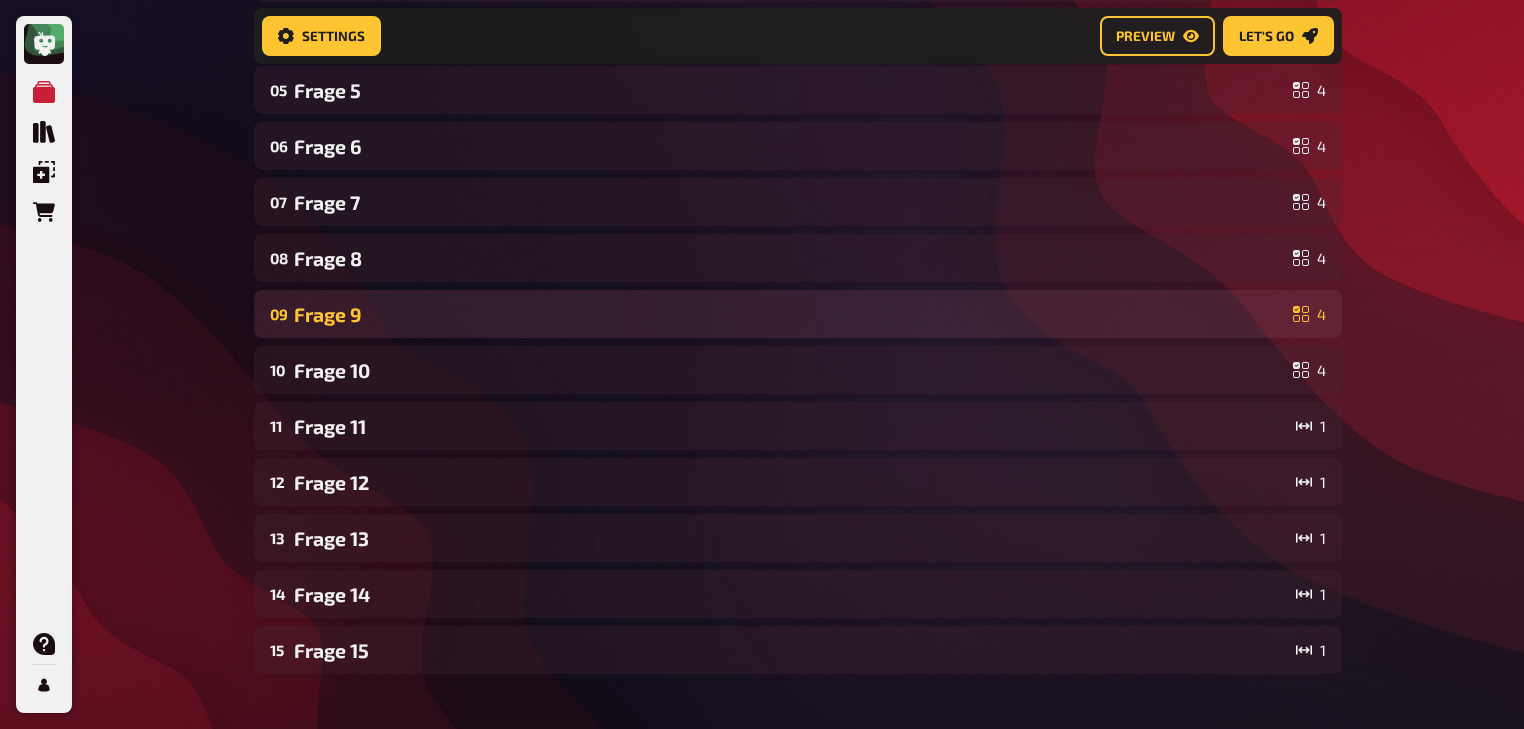 click on "Frage 9" at bounding box center (789, 314) 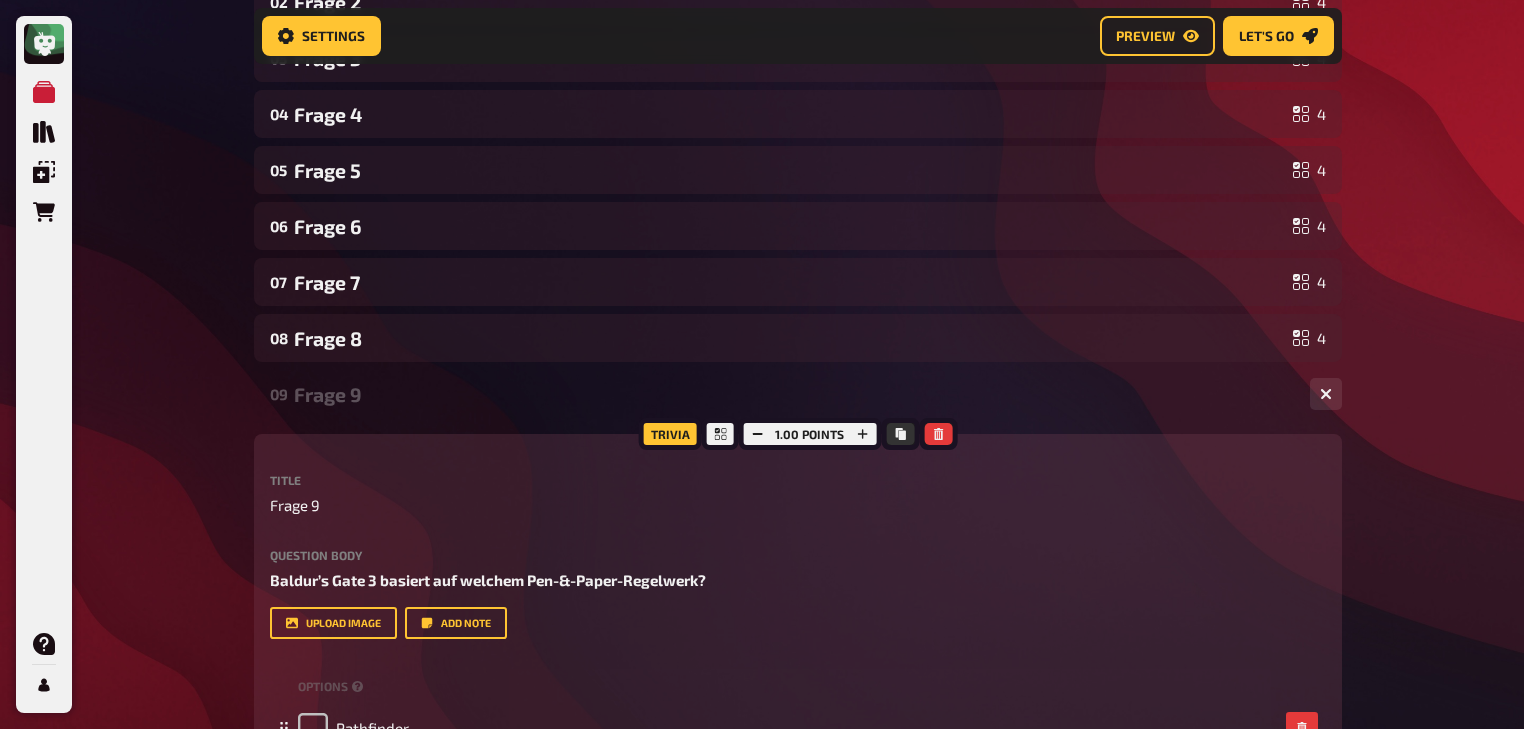 click on "09 Frage 9 4" at bounding box center (798, 394) 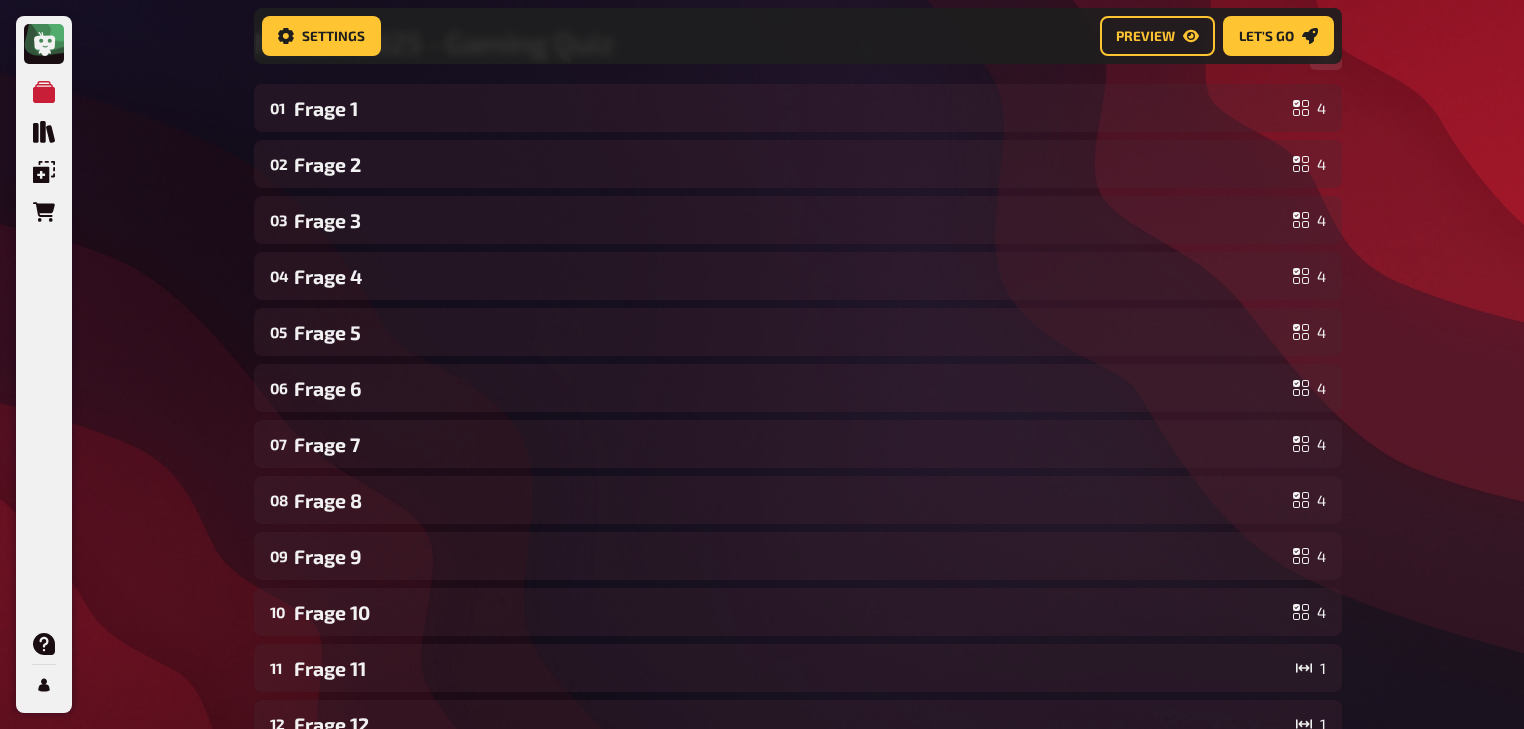 scroll, scrollTop: 0, scrollLeft: 0, axis: both 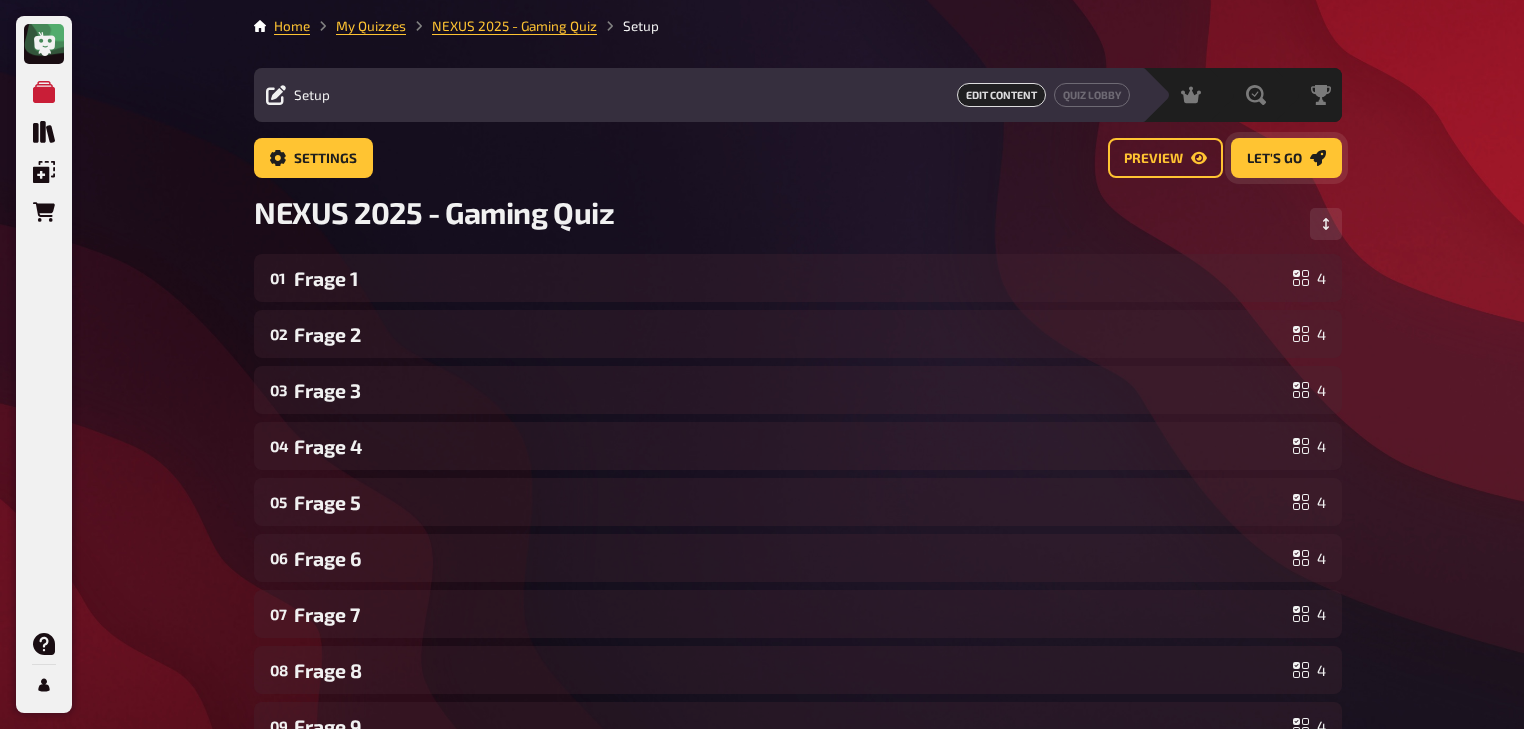 click on "Let's go" at bounding box center (1286, 158) 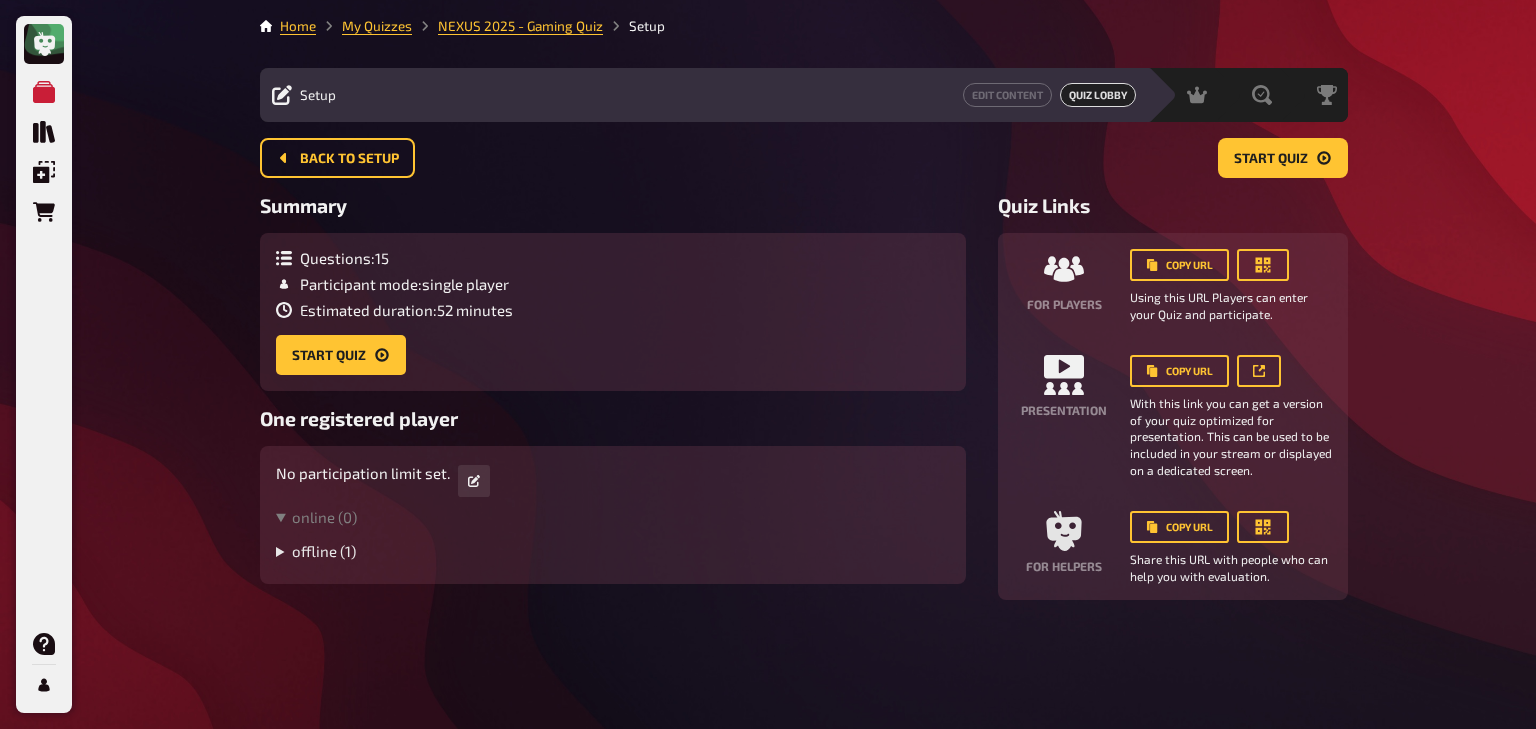 click on "offline ( 1 )" at bounding box center (613, 551) 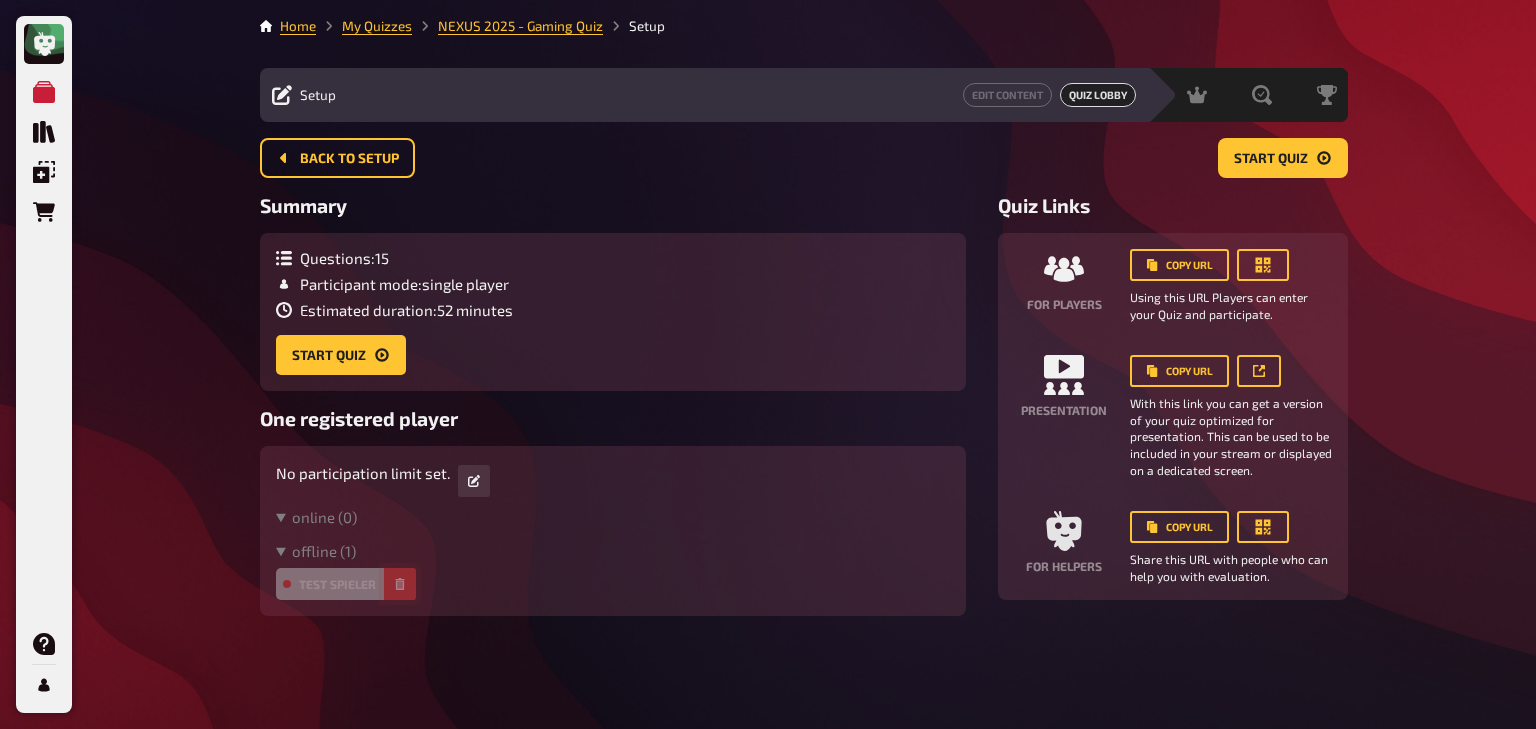 click 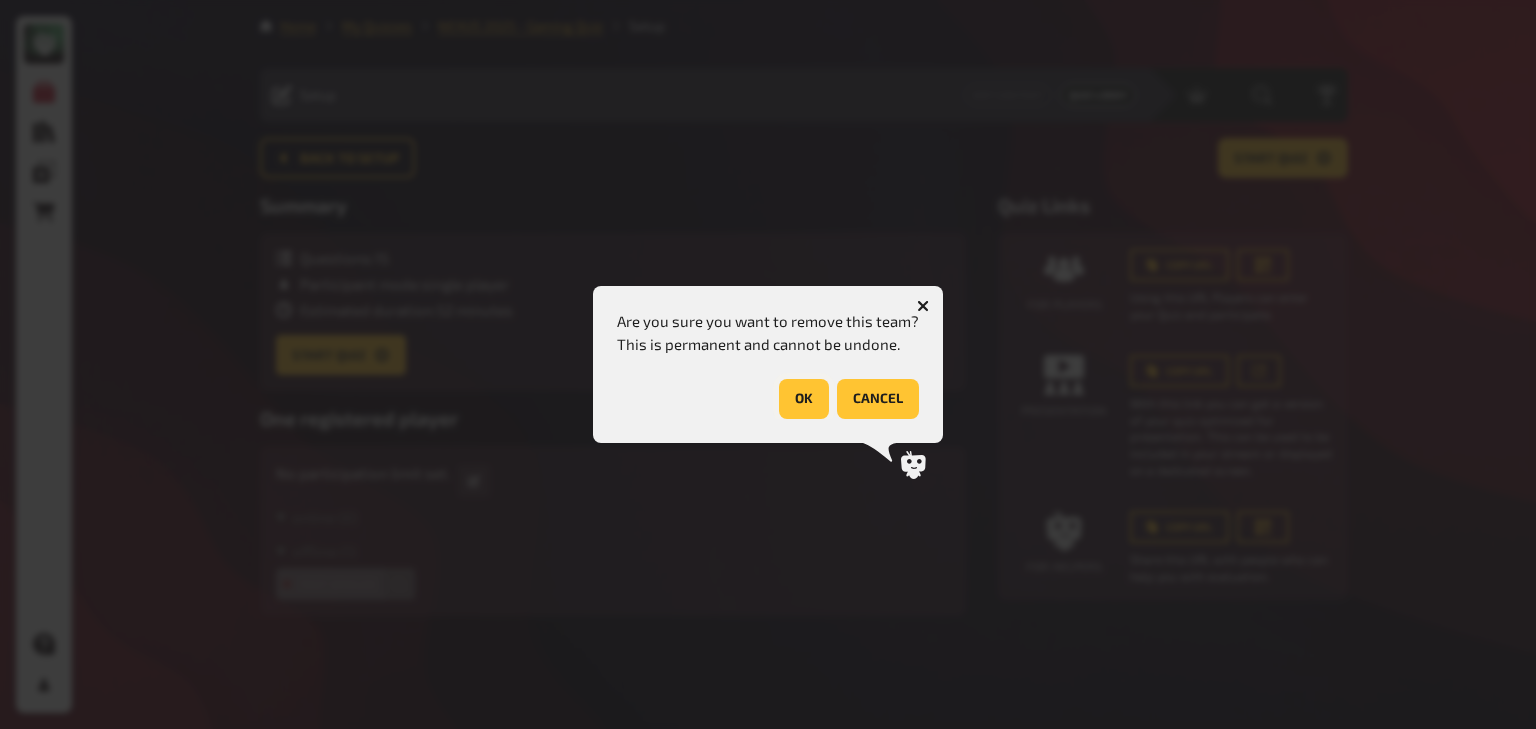 click on "OK" at bounding box center [804, 399] 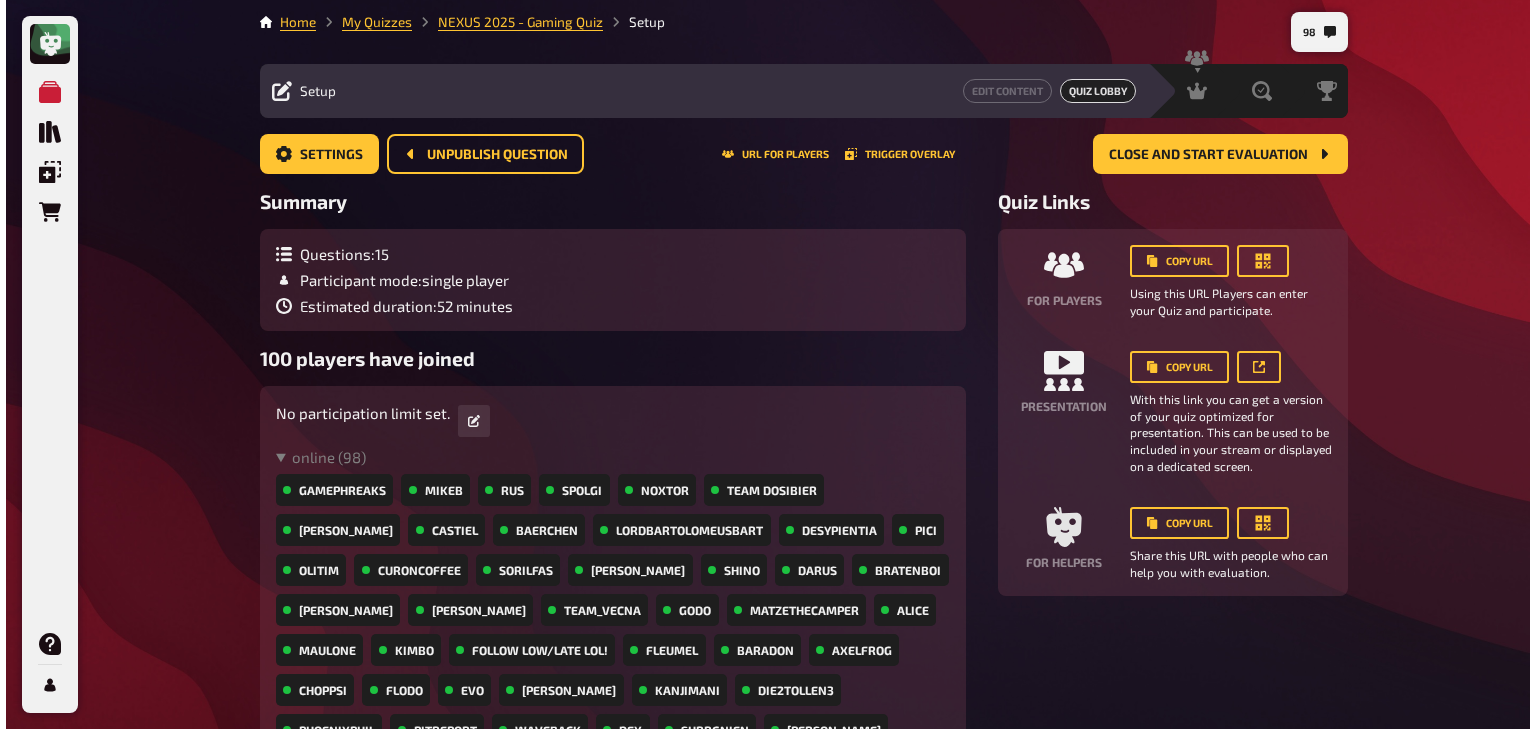 scroll, scrollTop: 0, scrollLeft: 0, axis: both 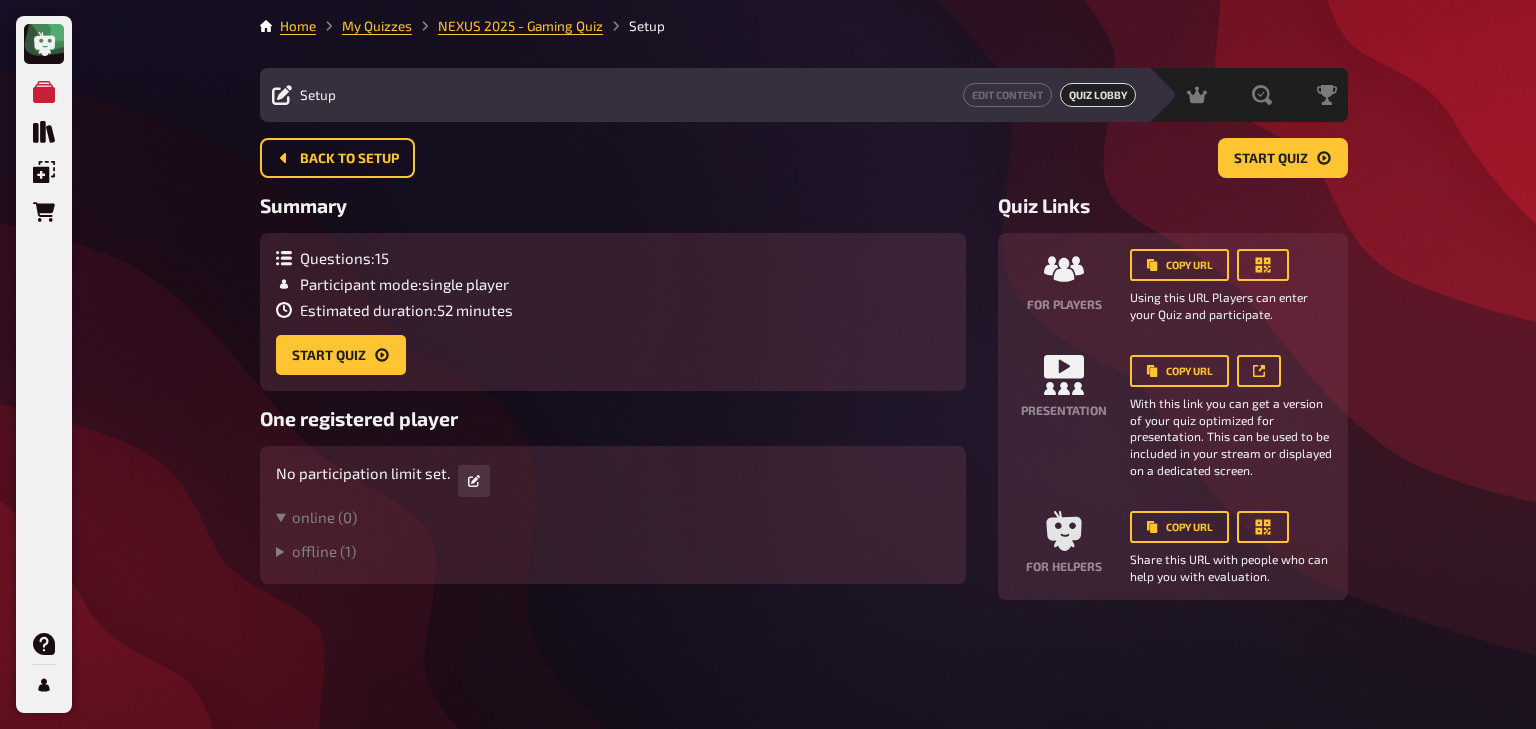 click on "Questions :  15 Participant mode :  single player Estimated duration :  52 minutes Start Quiz" at bounding box center [613, 312] 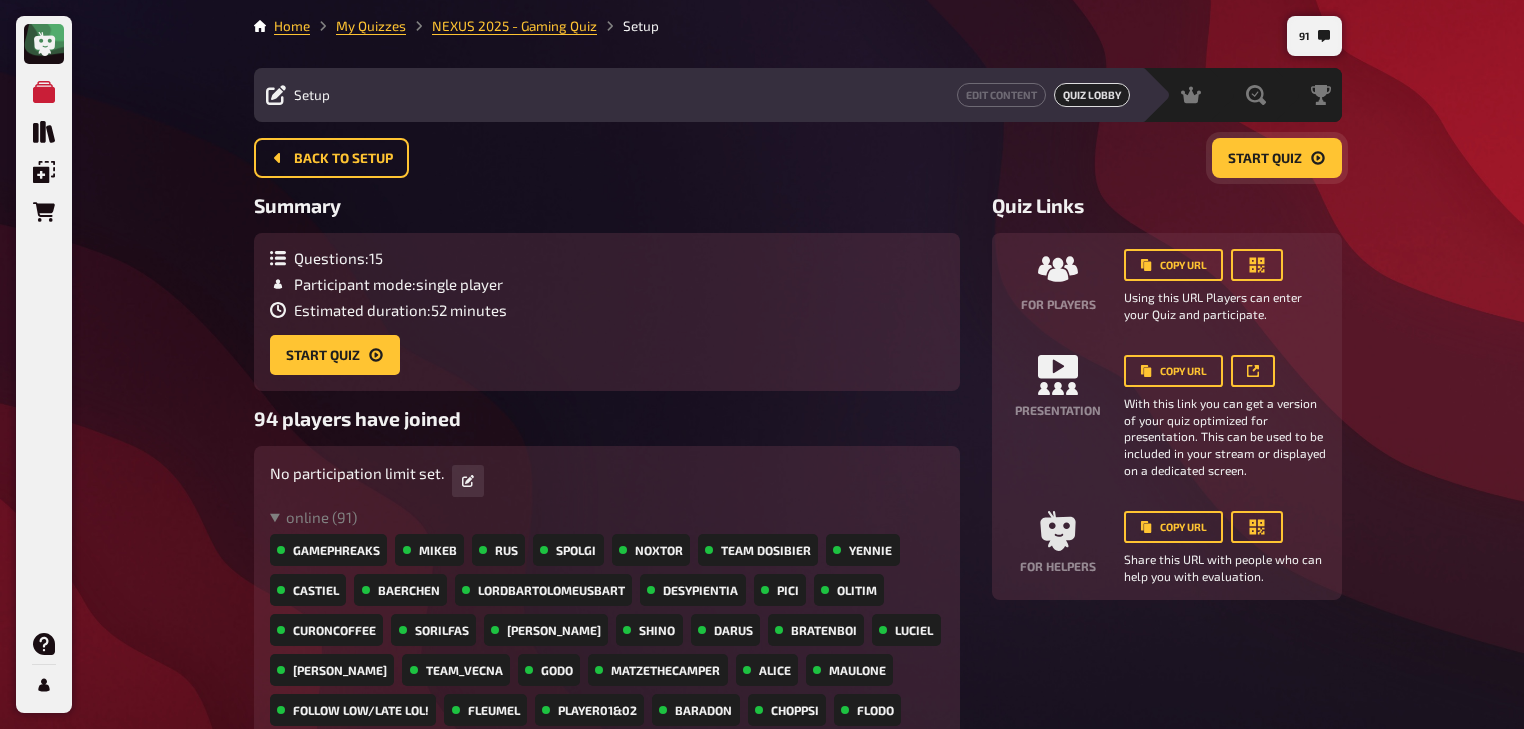 click on "Start Quiz" at bounding box center (1265, 159) 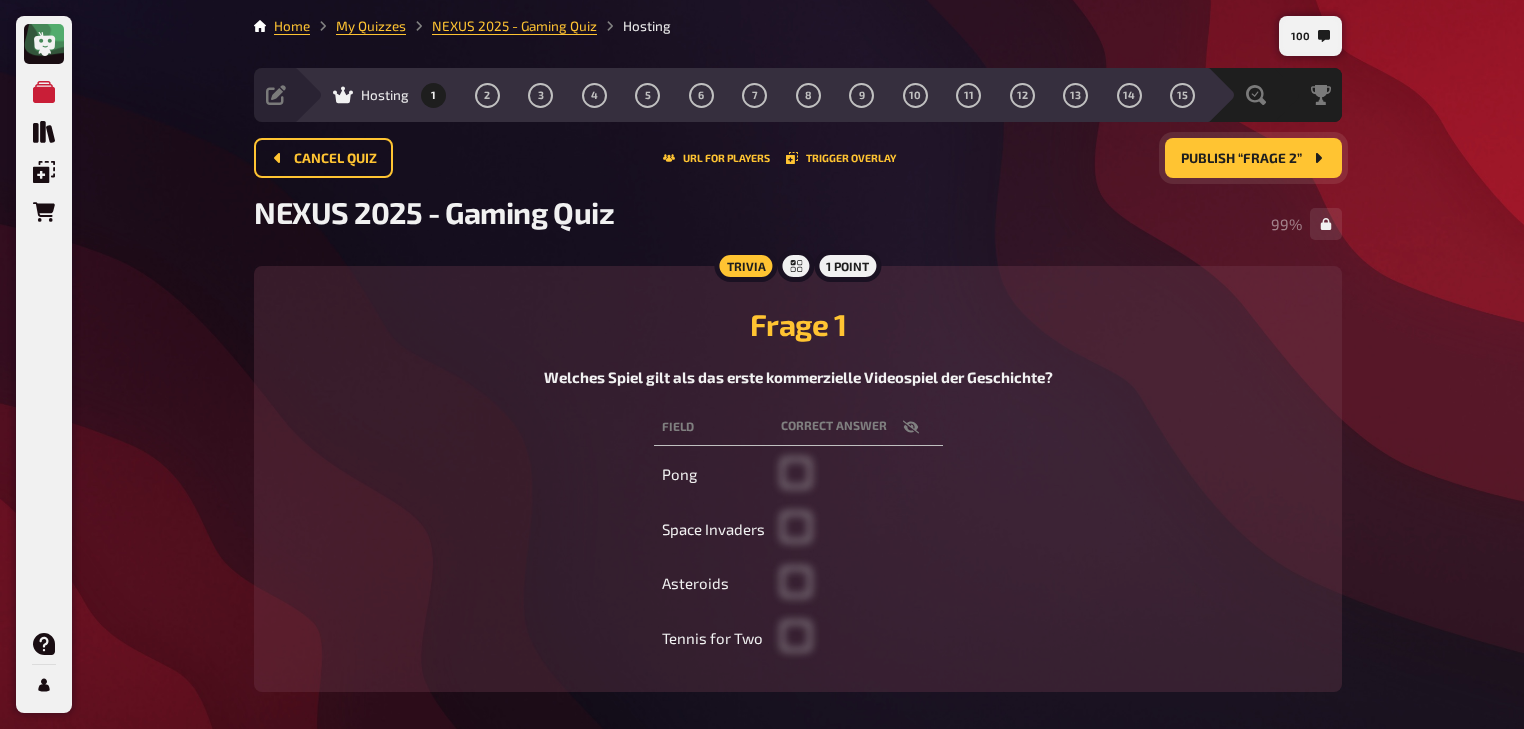 click on "Publish “Frage 2”" at bounding box center (1241, 159) 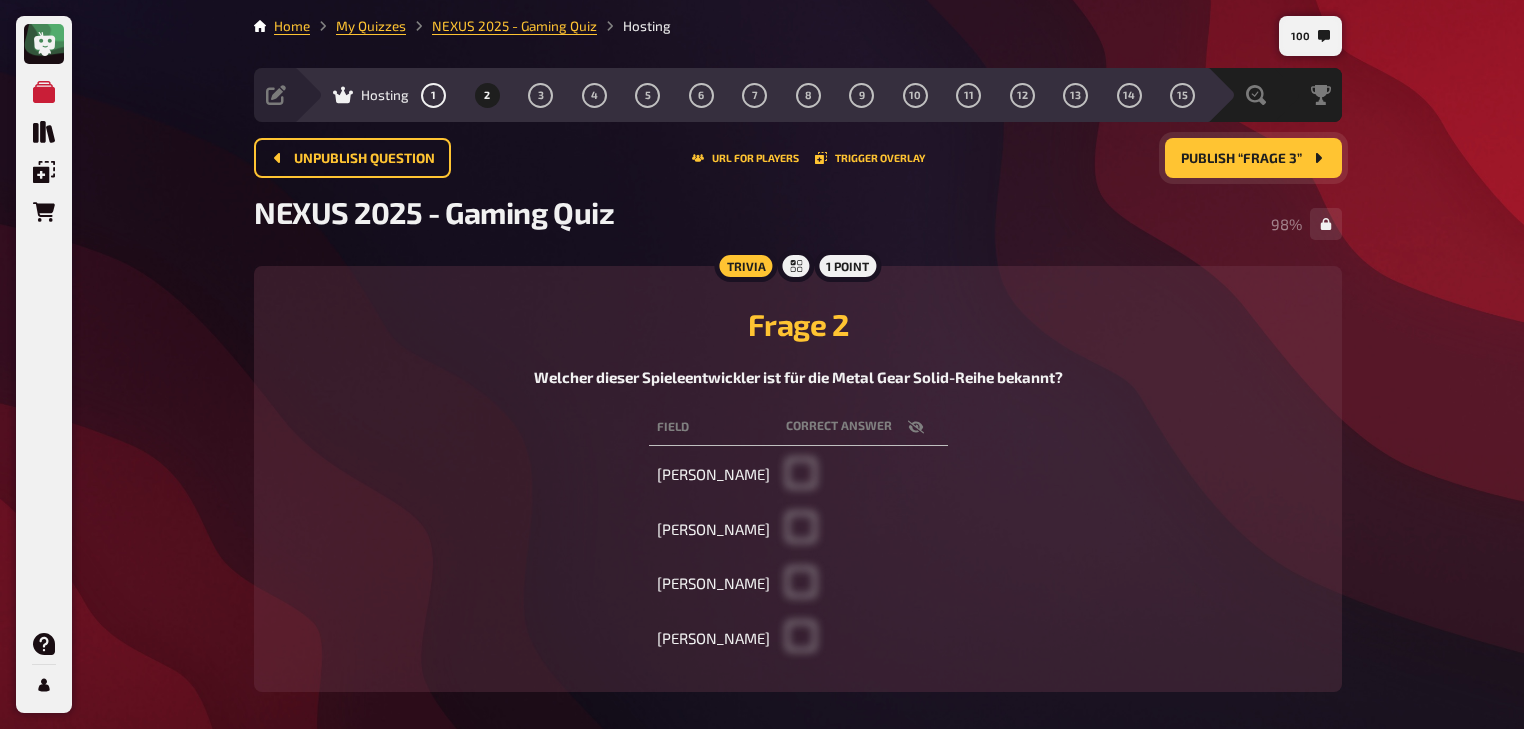 click on "Publish “Frage 3”" at bounding box center [1241, 159] 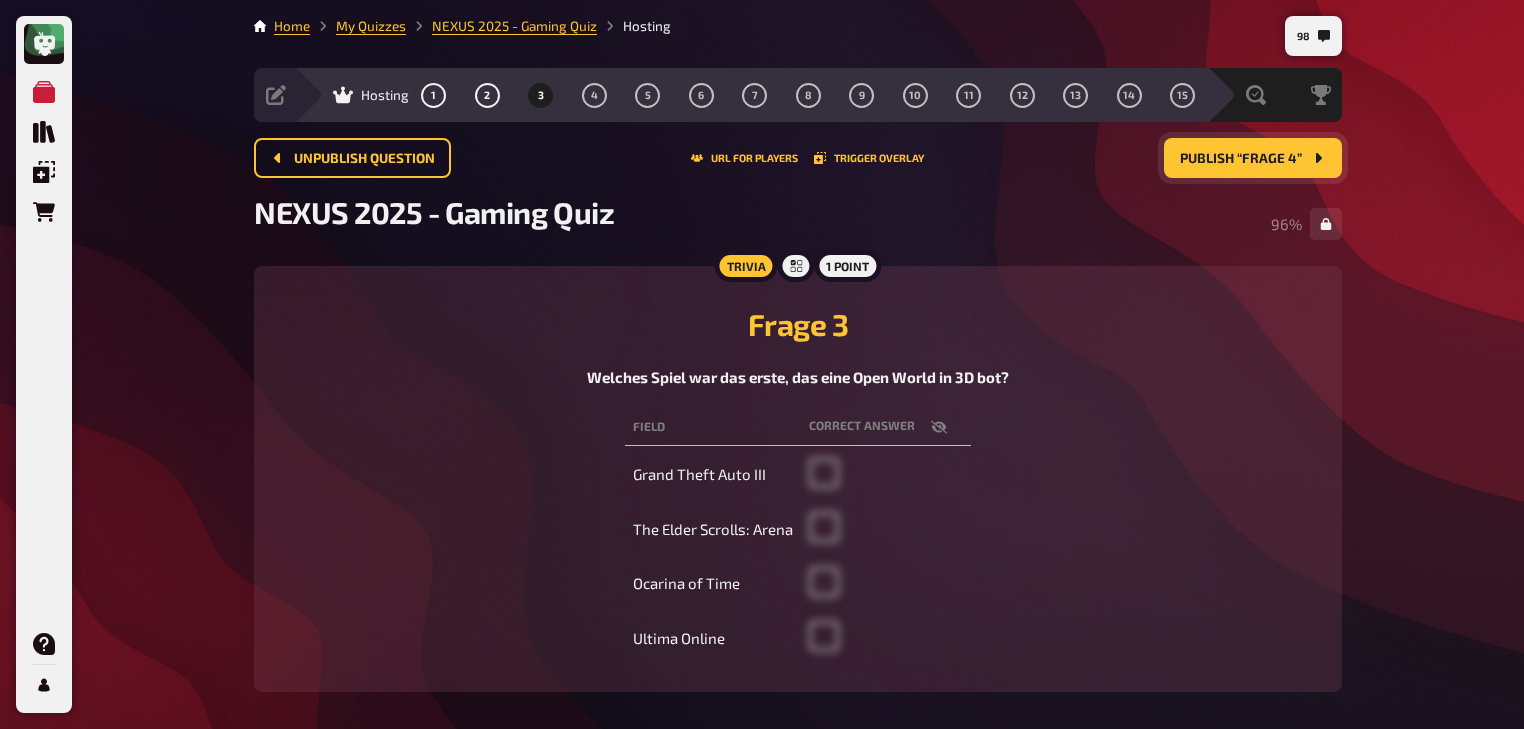 click on "Publish “Frage 4”" at bounding box center [1241, 159] 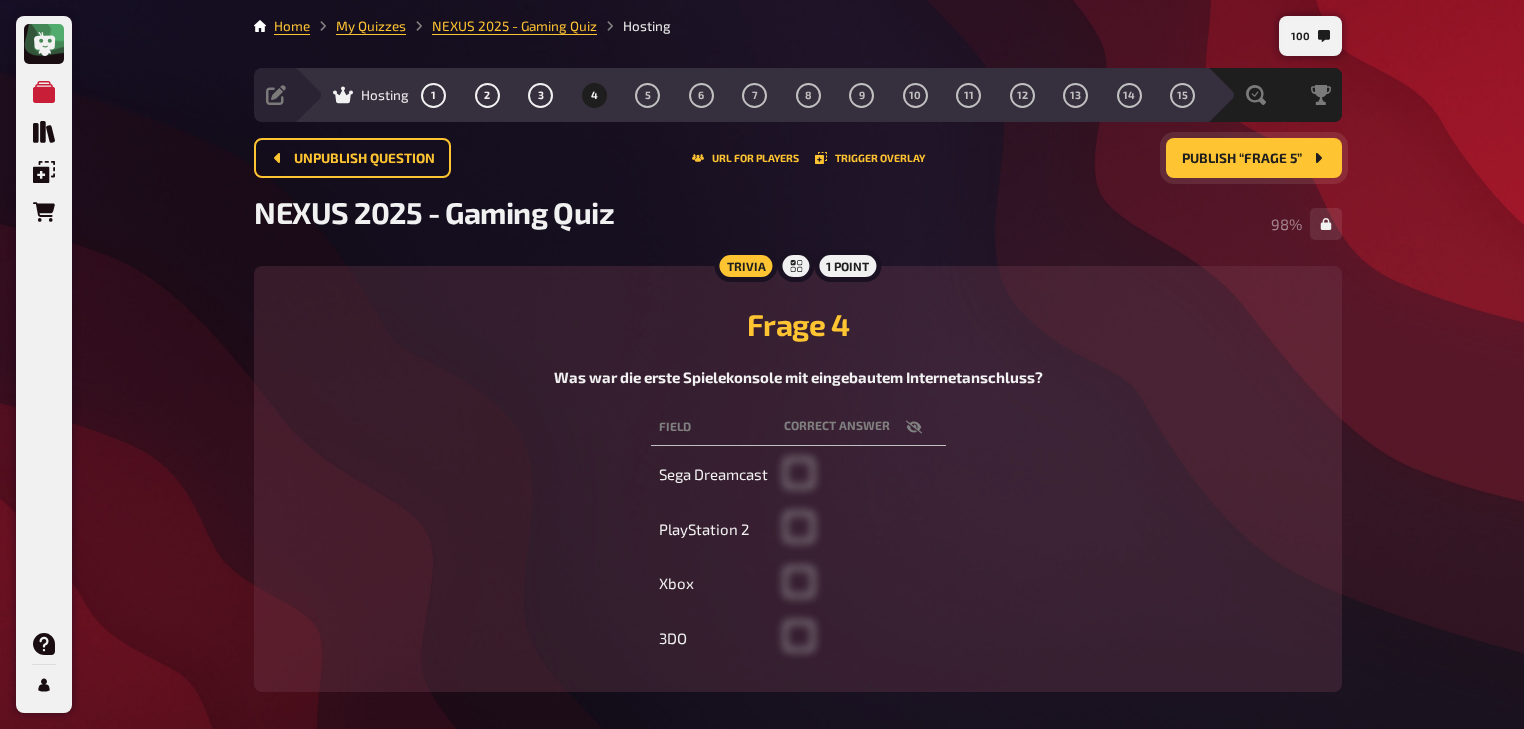 click on "Publish “Frage 5”" at bounding box center (1242, 159) 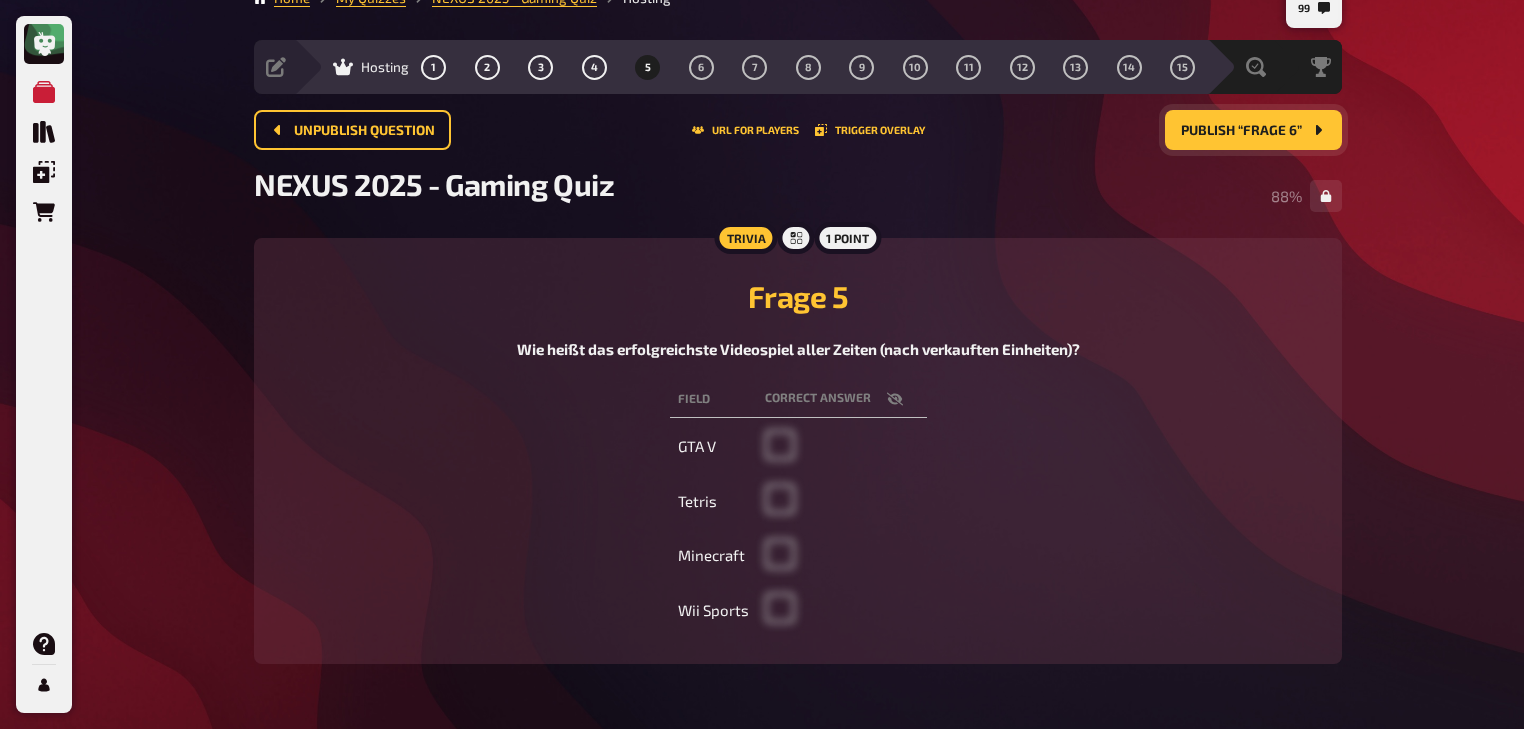 scroll, scrollTop: 0, scrollLeft: 0, axis: both 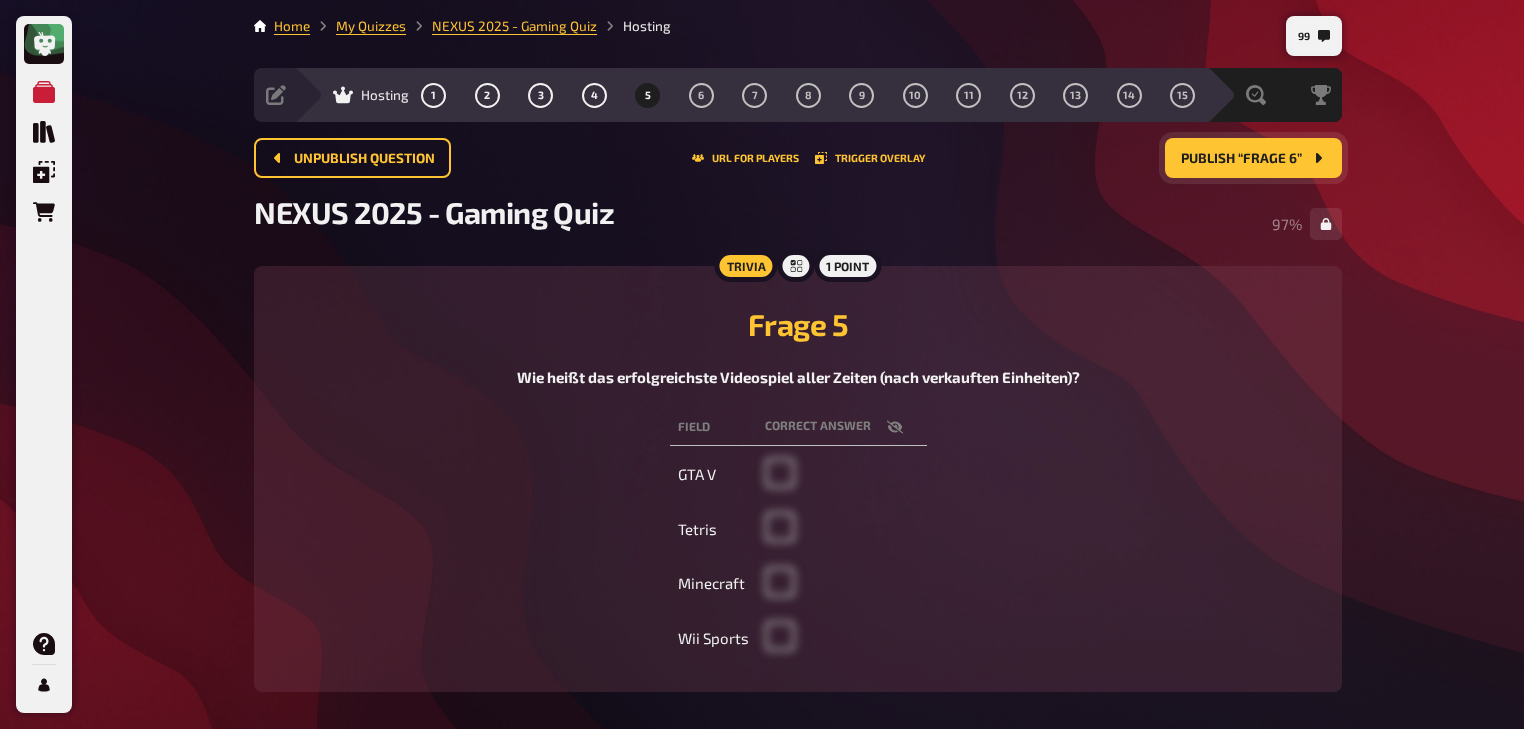 click on "Publish “Frage 6”" at bounding box center (1241, 159) 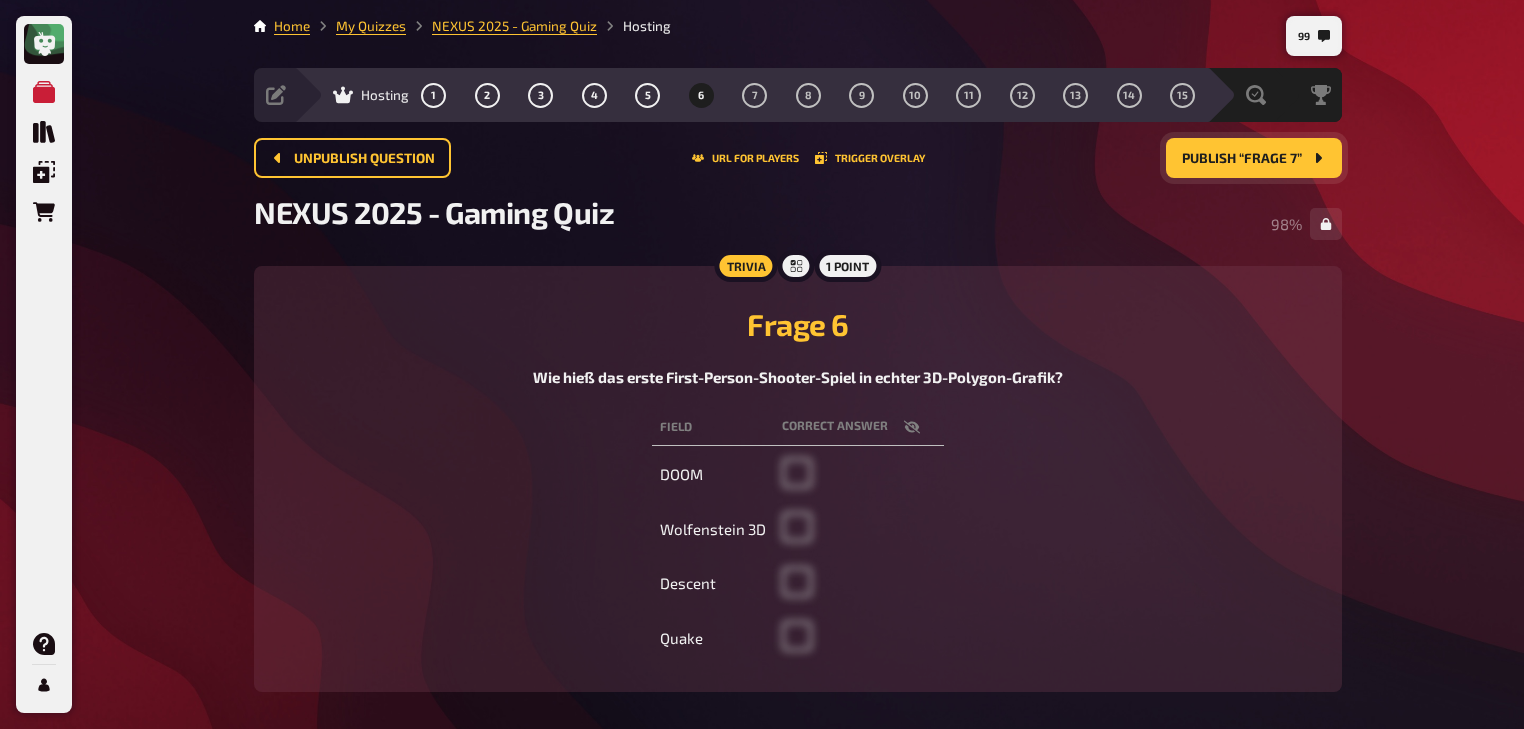 click on "Publish “Frage 7”" at bounding box center (1254, 158) 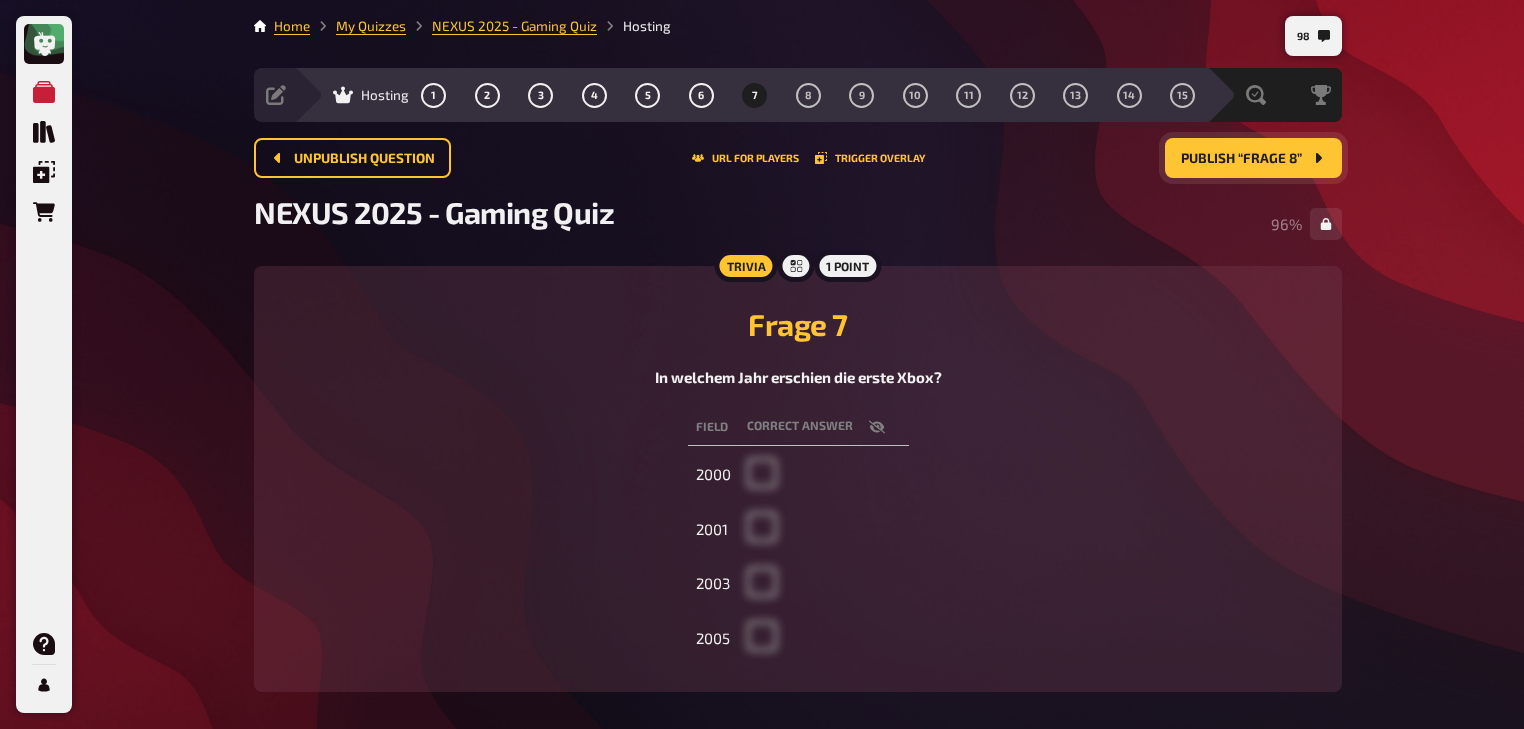 click on "Publish “Frage 8”" at bounding box center (1253, 158) 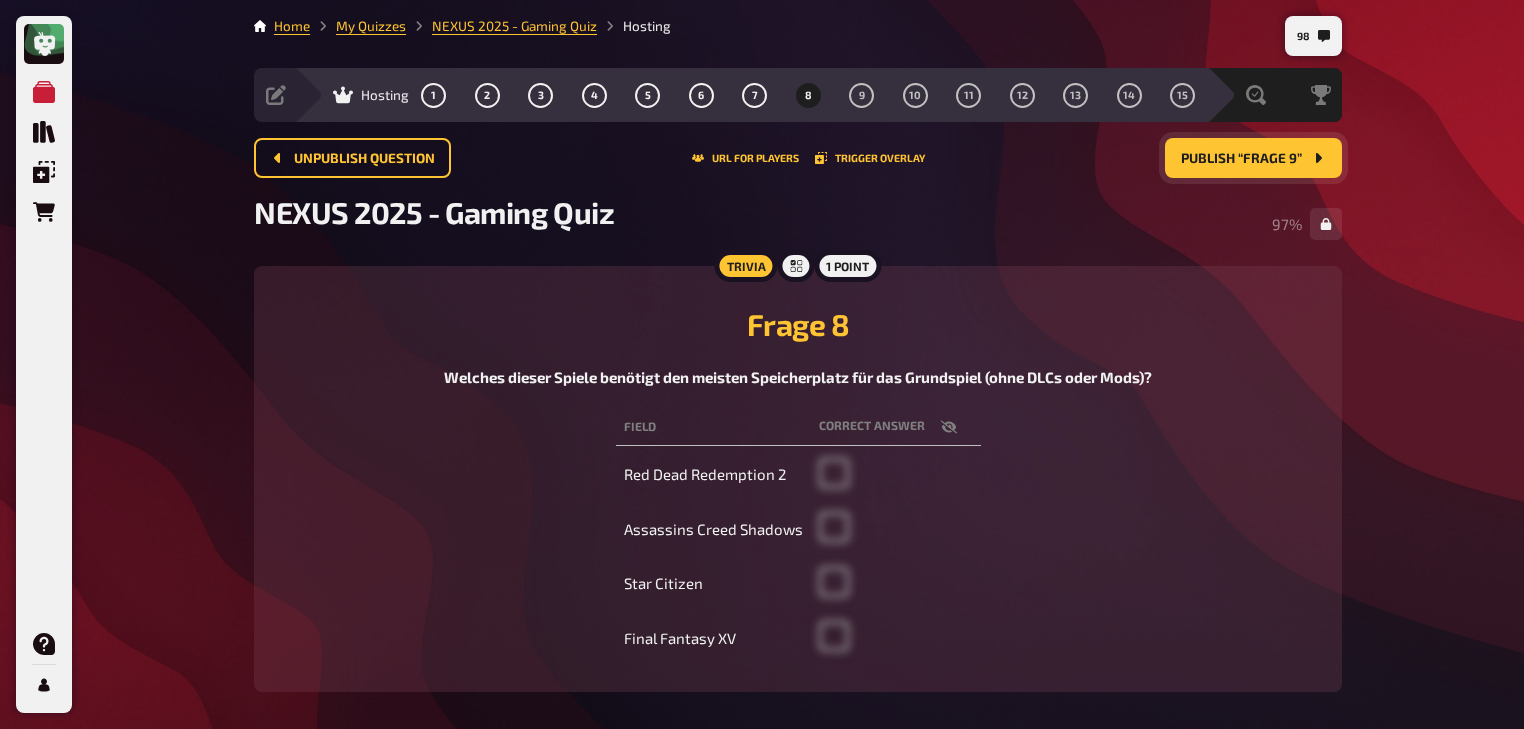 click on "Publish “Frage 9”" at bounding box center [1241, 159] 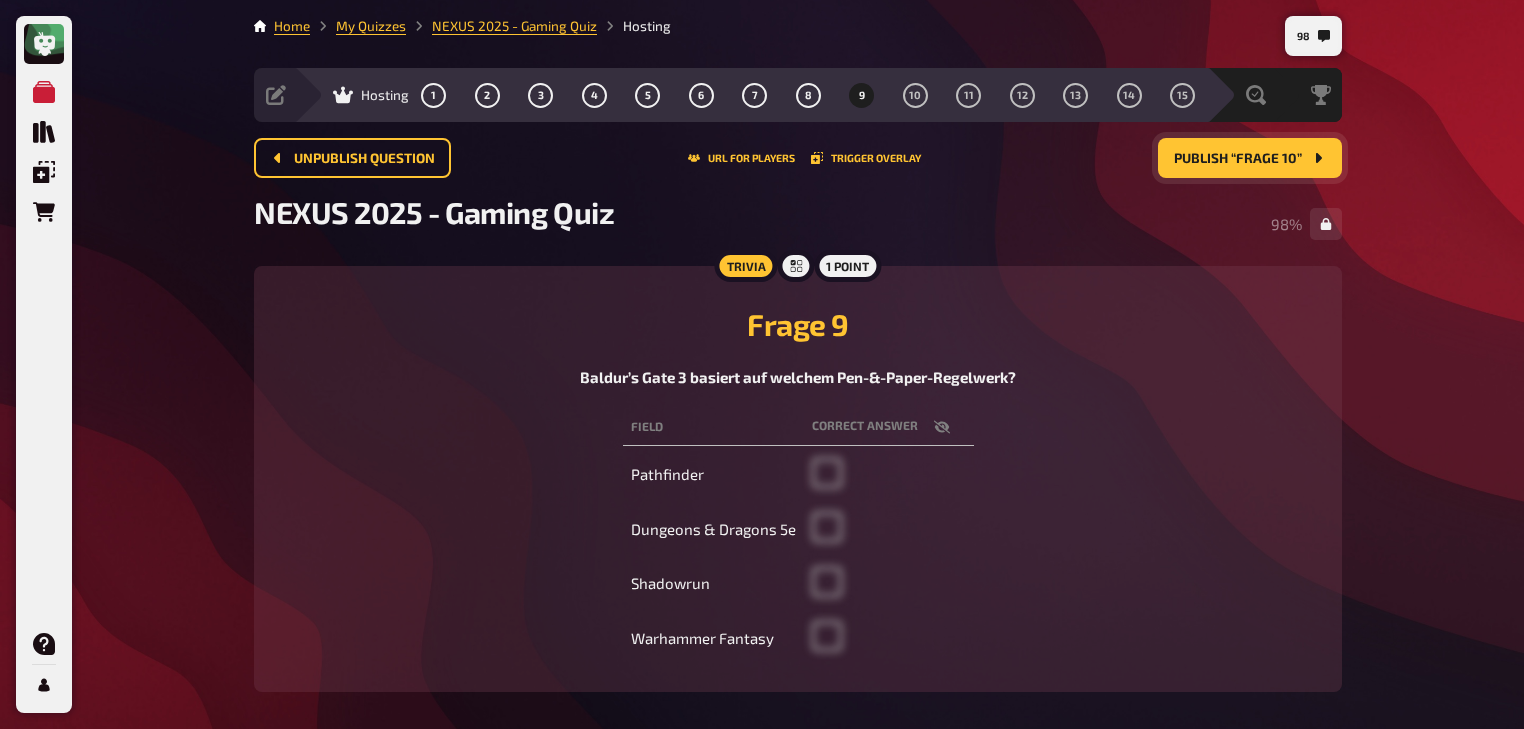 click on "Publish “Frage 10”" at bounding box center (1238, 159) 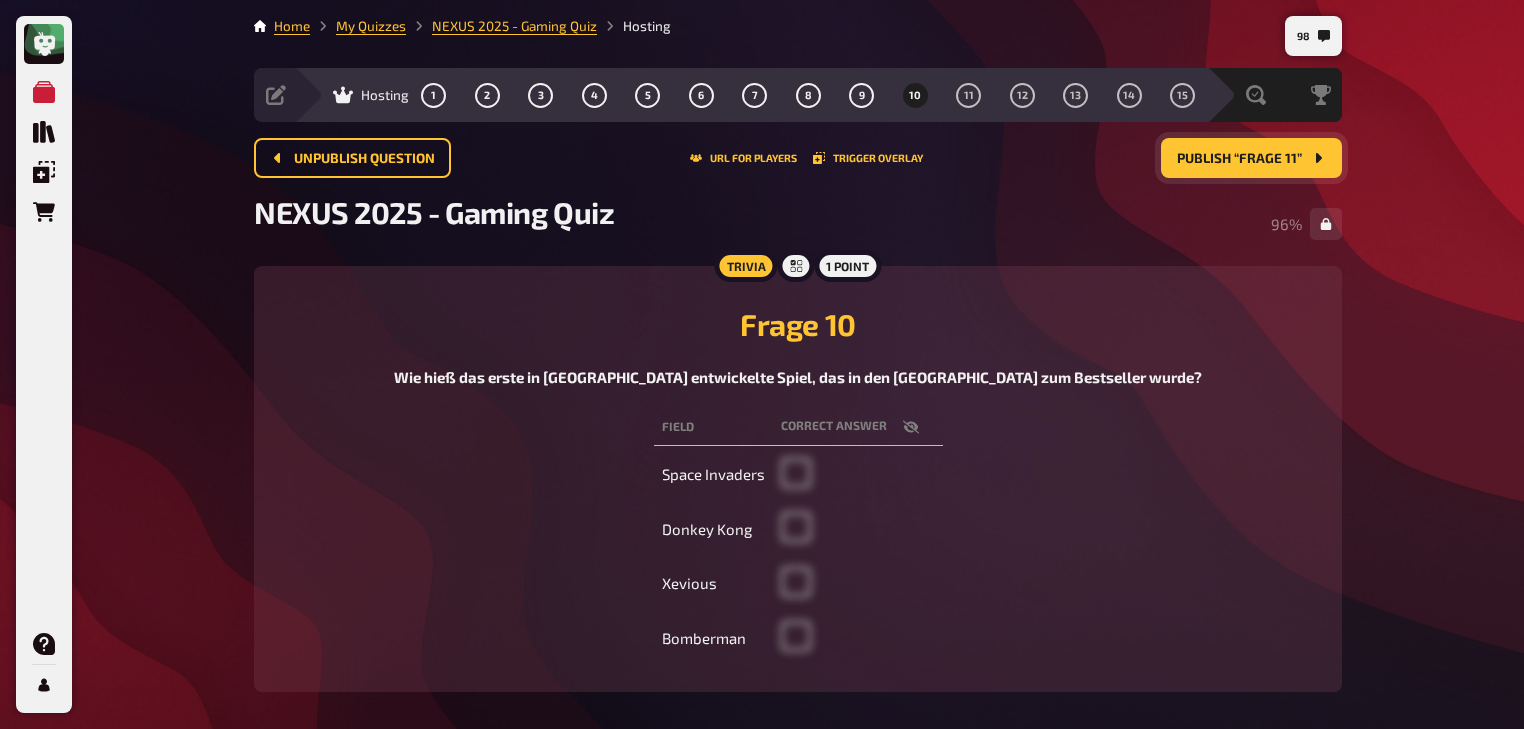 click on "Publish “Frage 11”" at bounding box center [1239, 159] 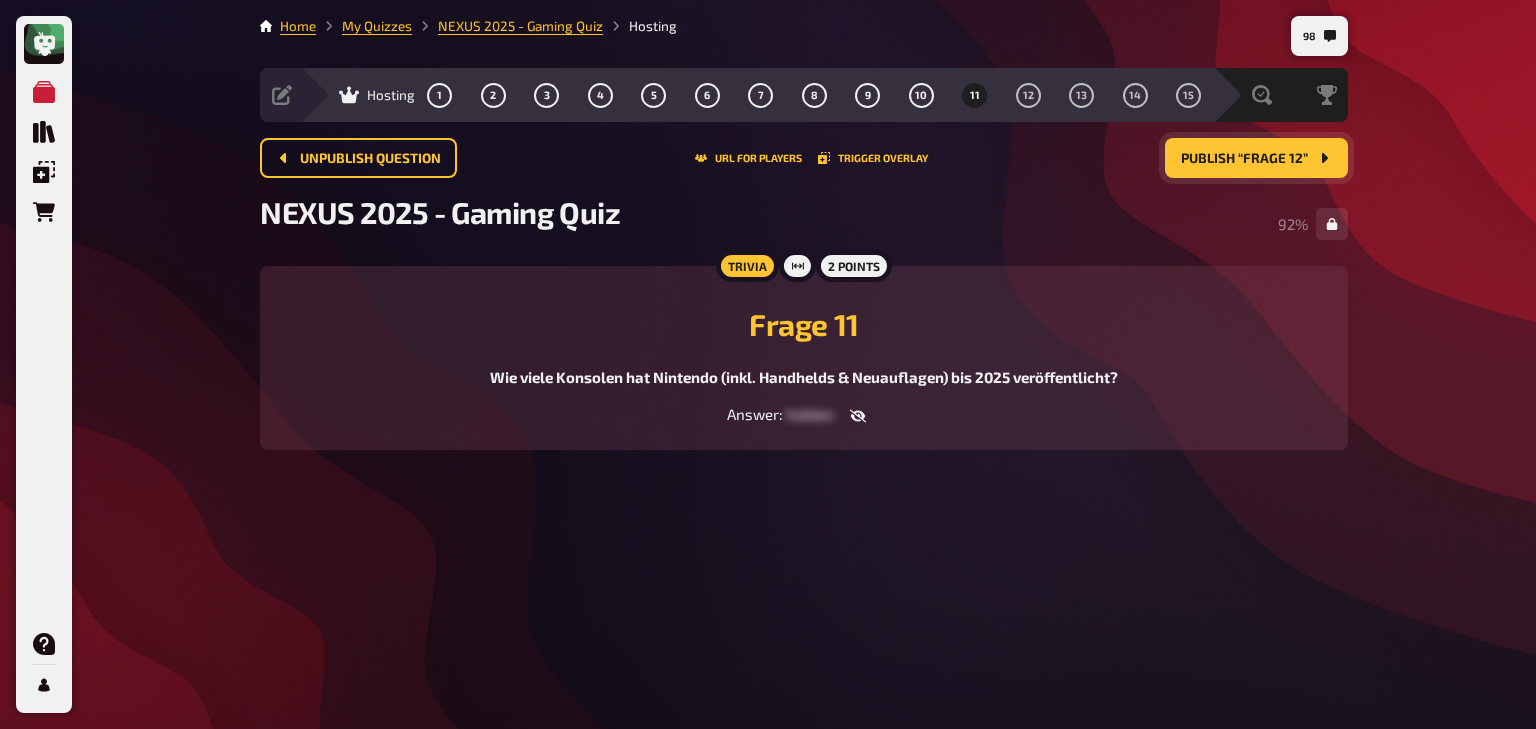 click on "Publish “Frage 12”" at bounding box center [1244, 159] 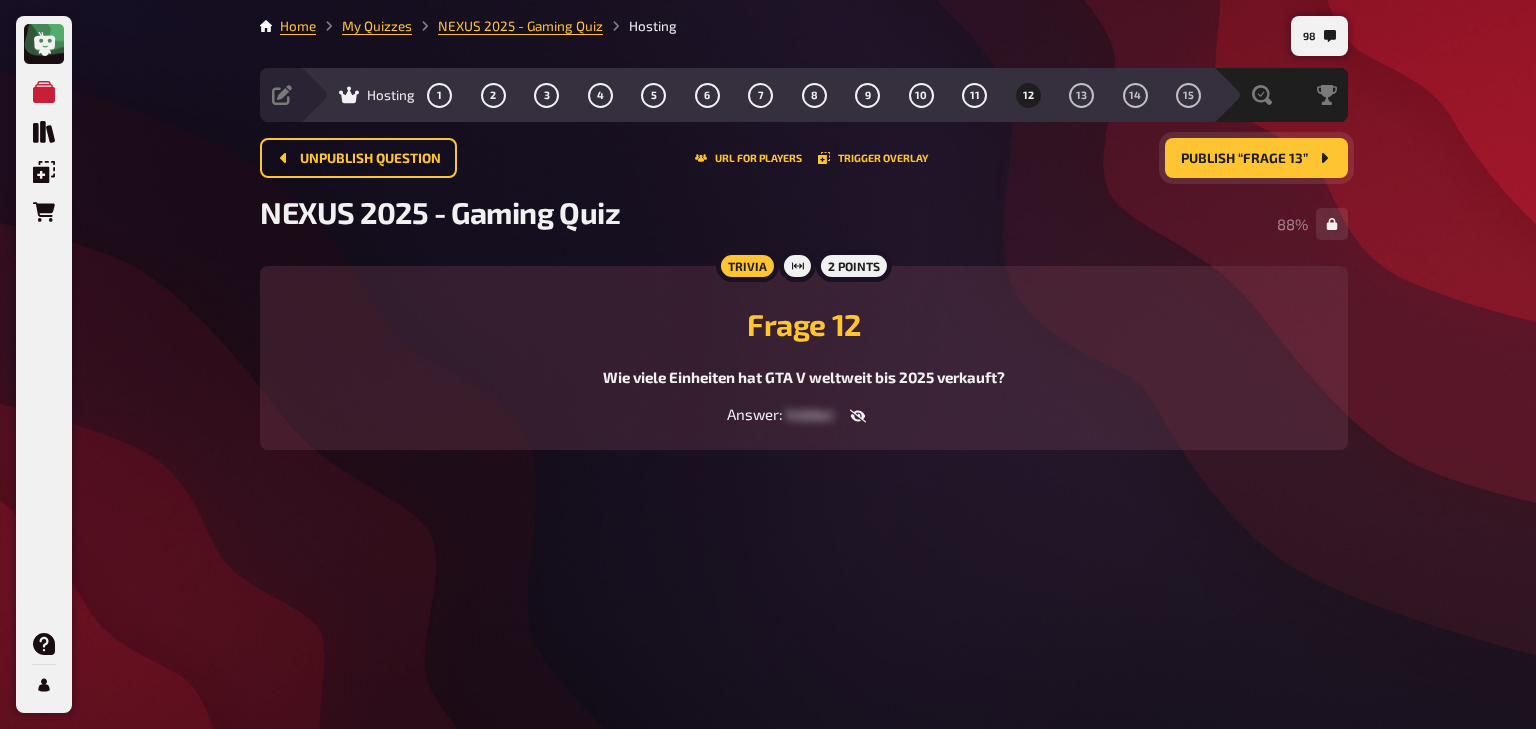 click on "Publish “Frage 13”" at bounding box center [1256, 158] 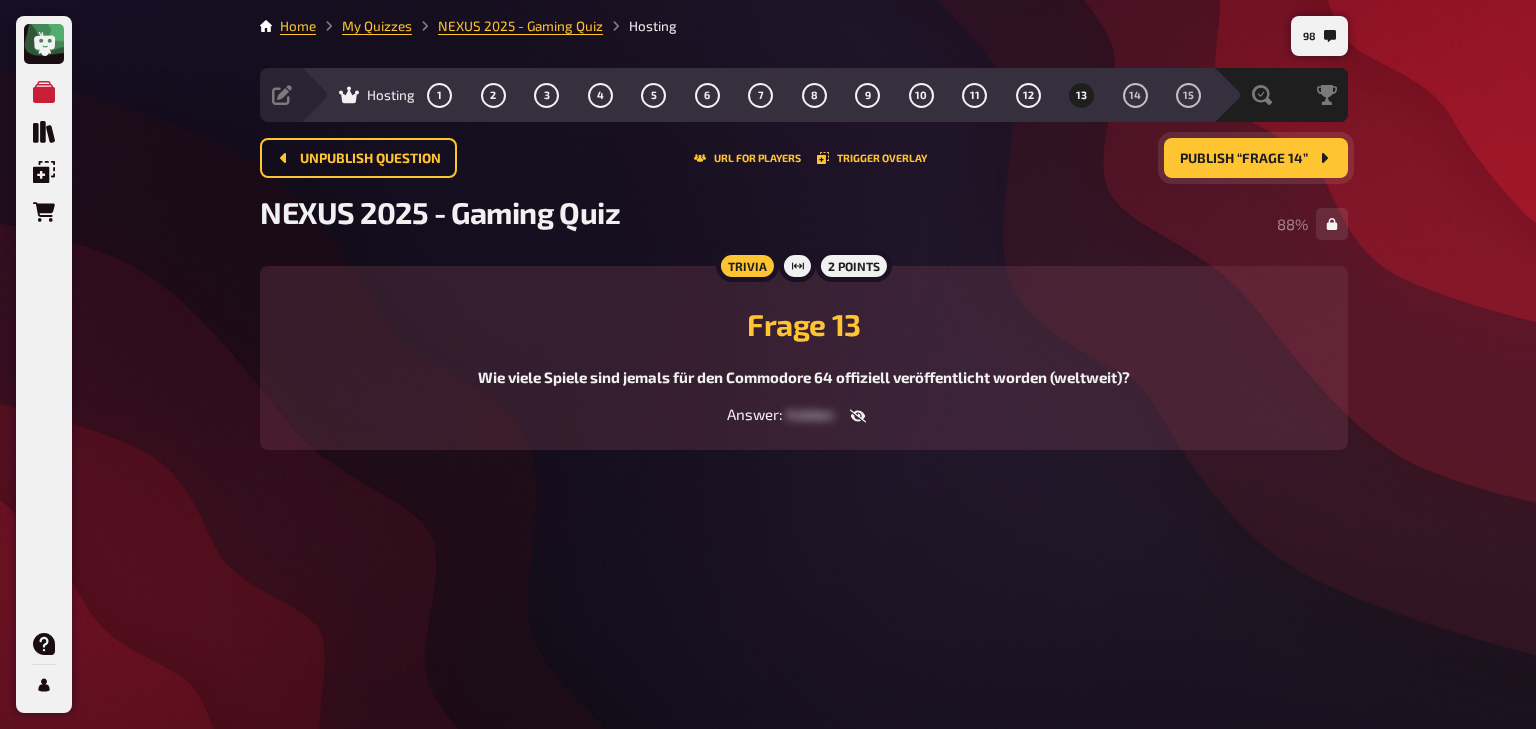click on "Publish “Frage 14”" at bounding box center [1244, 159] 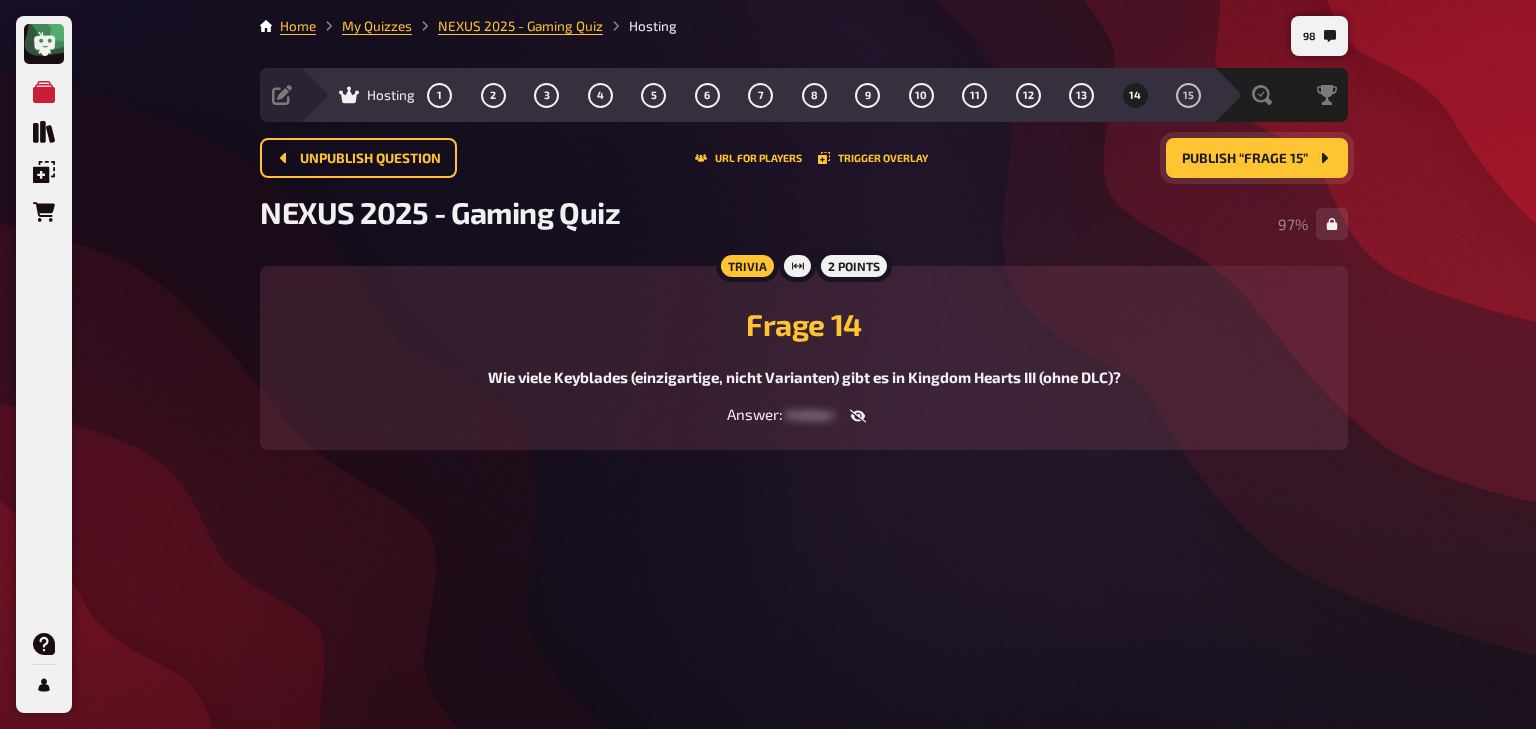 click on "Publish “Frage 15”" at bounding box center [1257, 158] 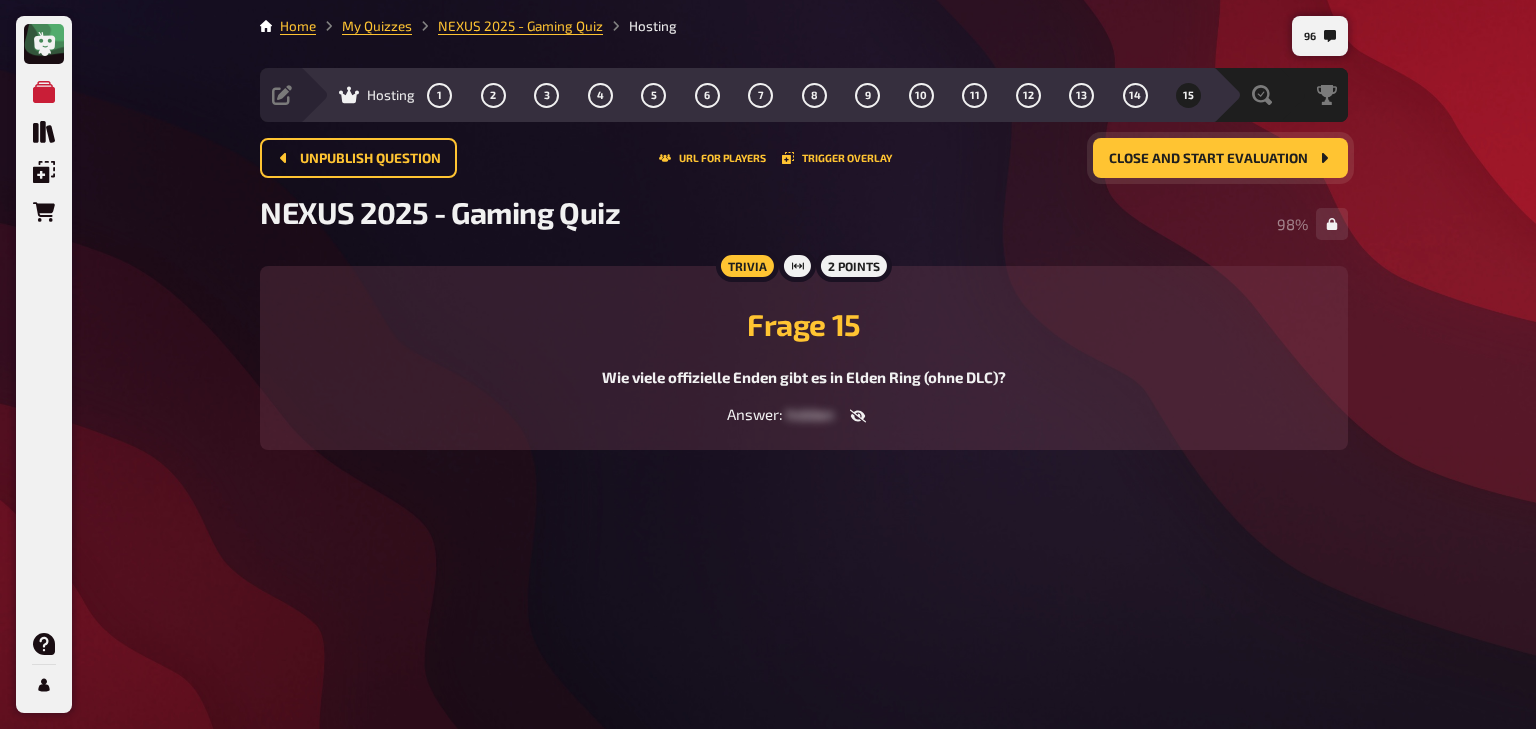 click on "Close and start evaluation" at bounding box center [1208, 159] 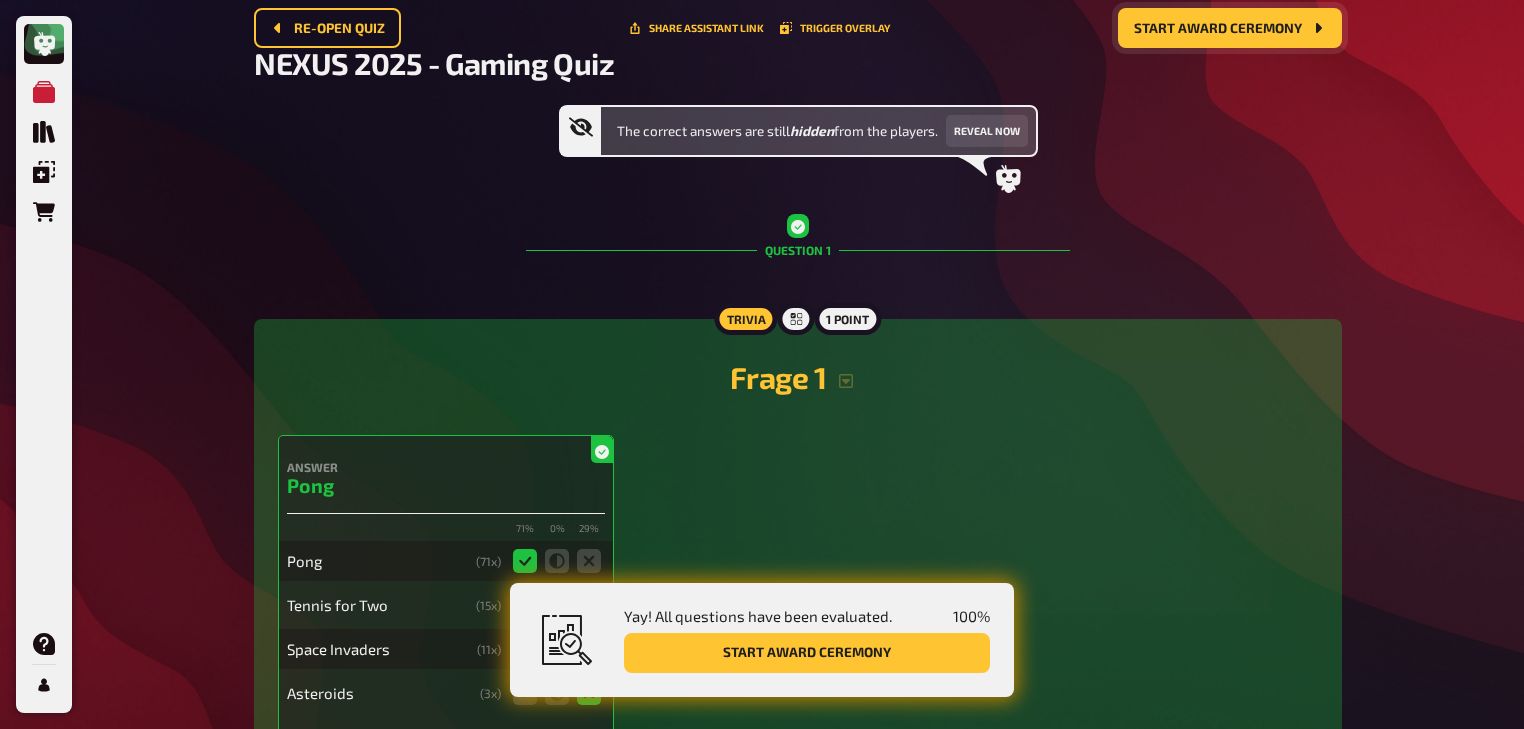 scroll, scrollTop: 0, scrollLeft: 0, axis: both 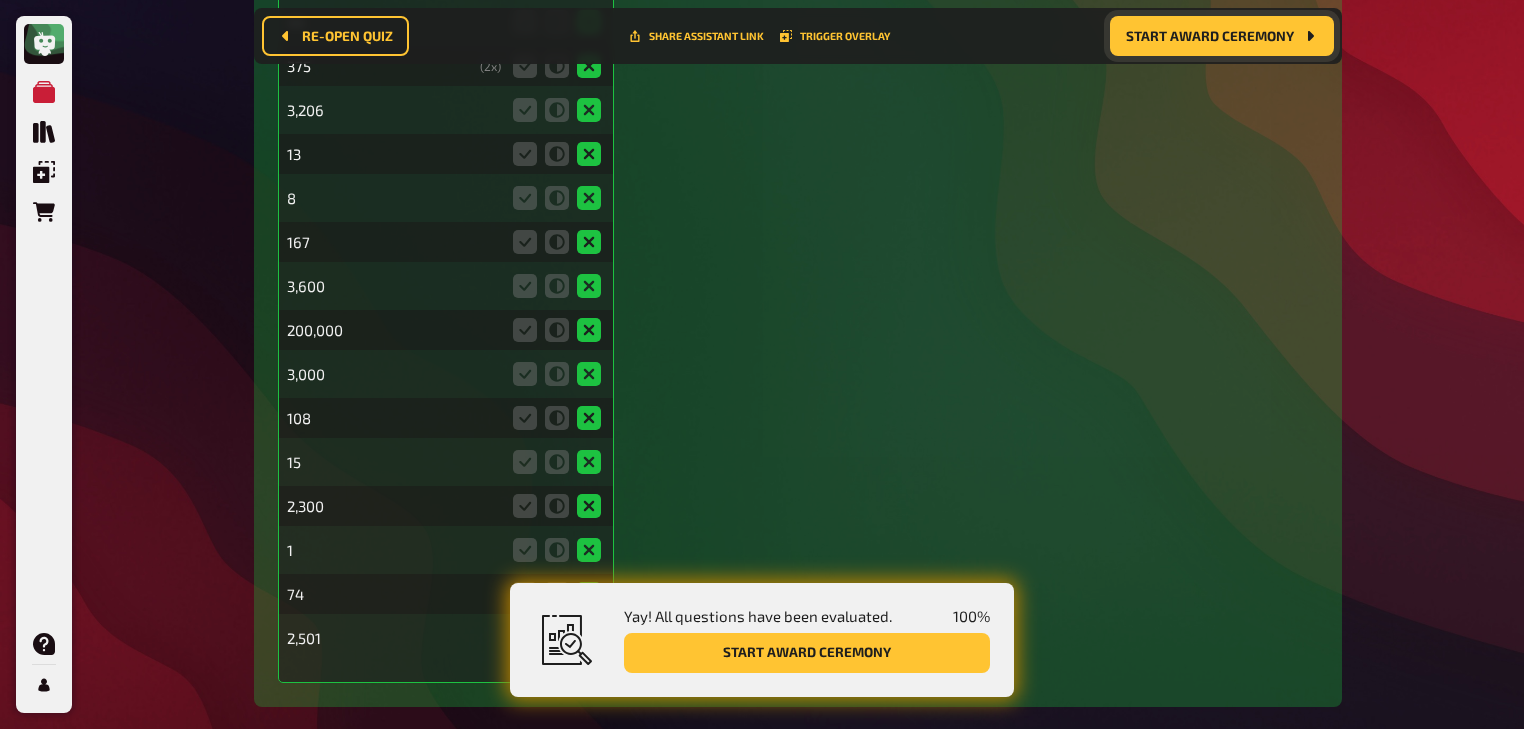 drag, startPoint x: 1267, startPoint y: 368, endPoint x: 1204, endPoint y: 695, distance: 333.01352 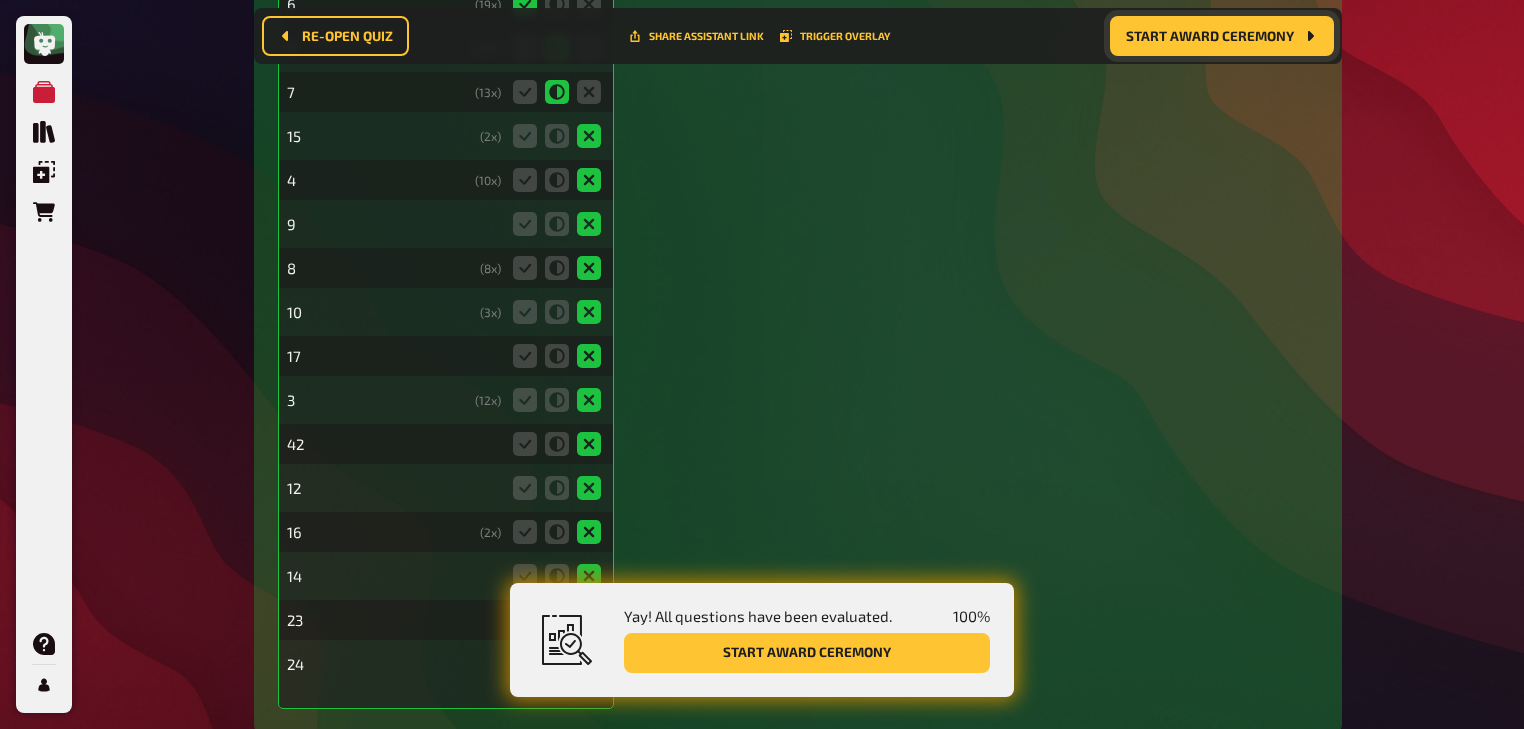 scroll, scrollTop: 16929, scrollLeft: 0, axis: vertical 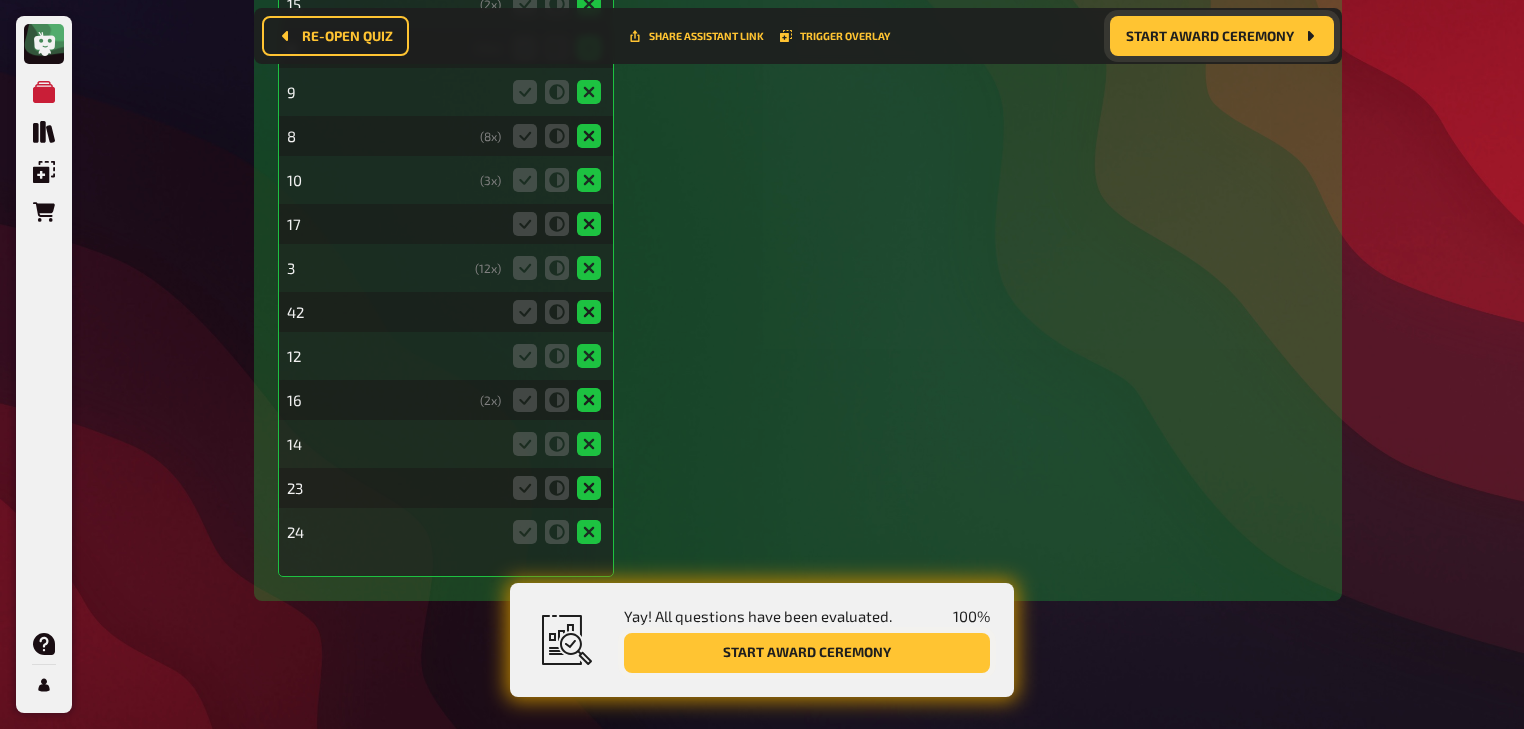 click on "Start award ceremony" at bounding box center (807, 653) 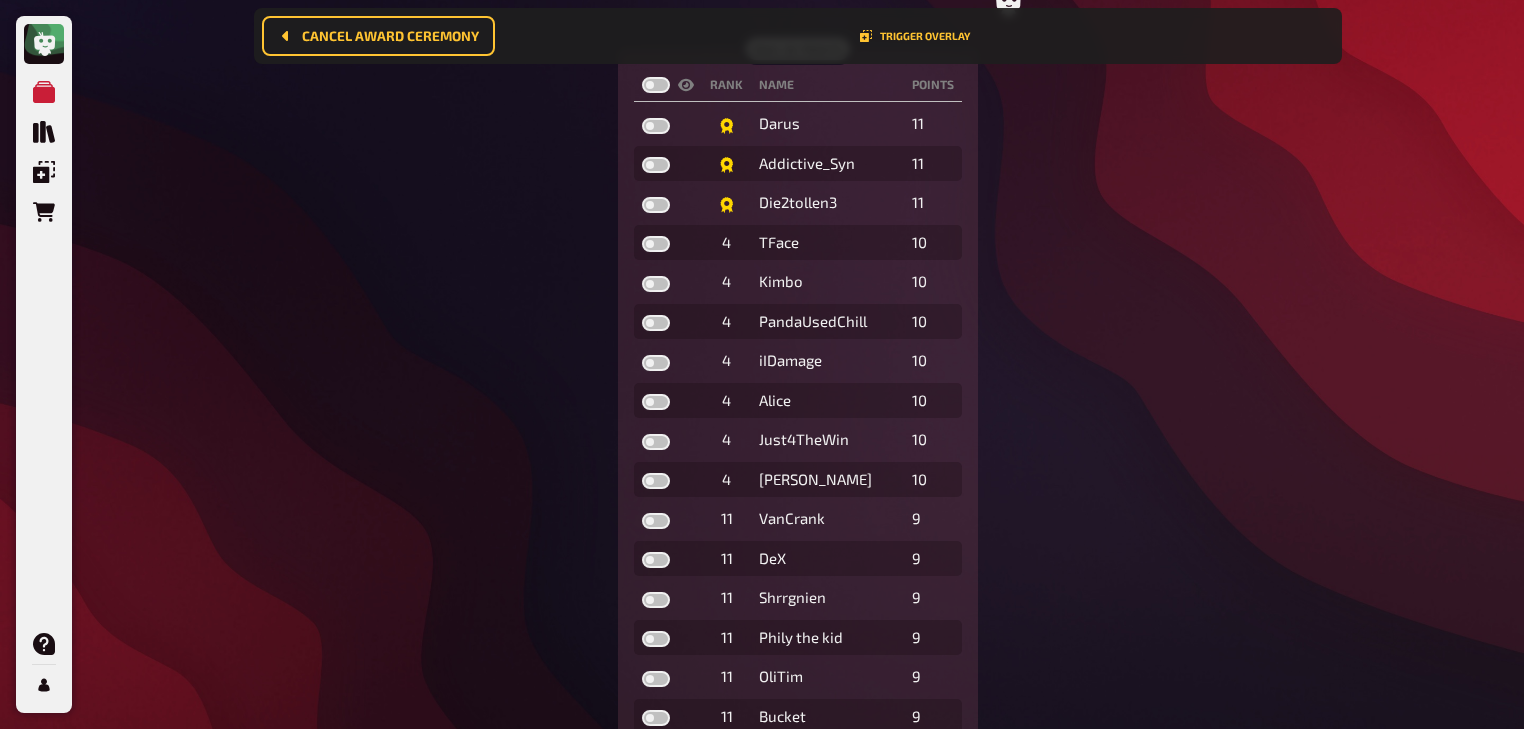 scroll, scrollTop: 158, scrollLeft: 0, axis: vertical 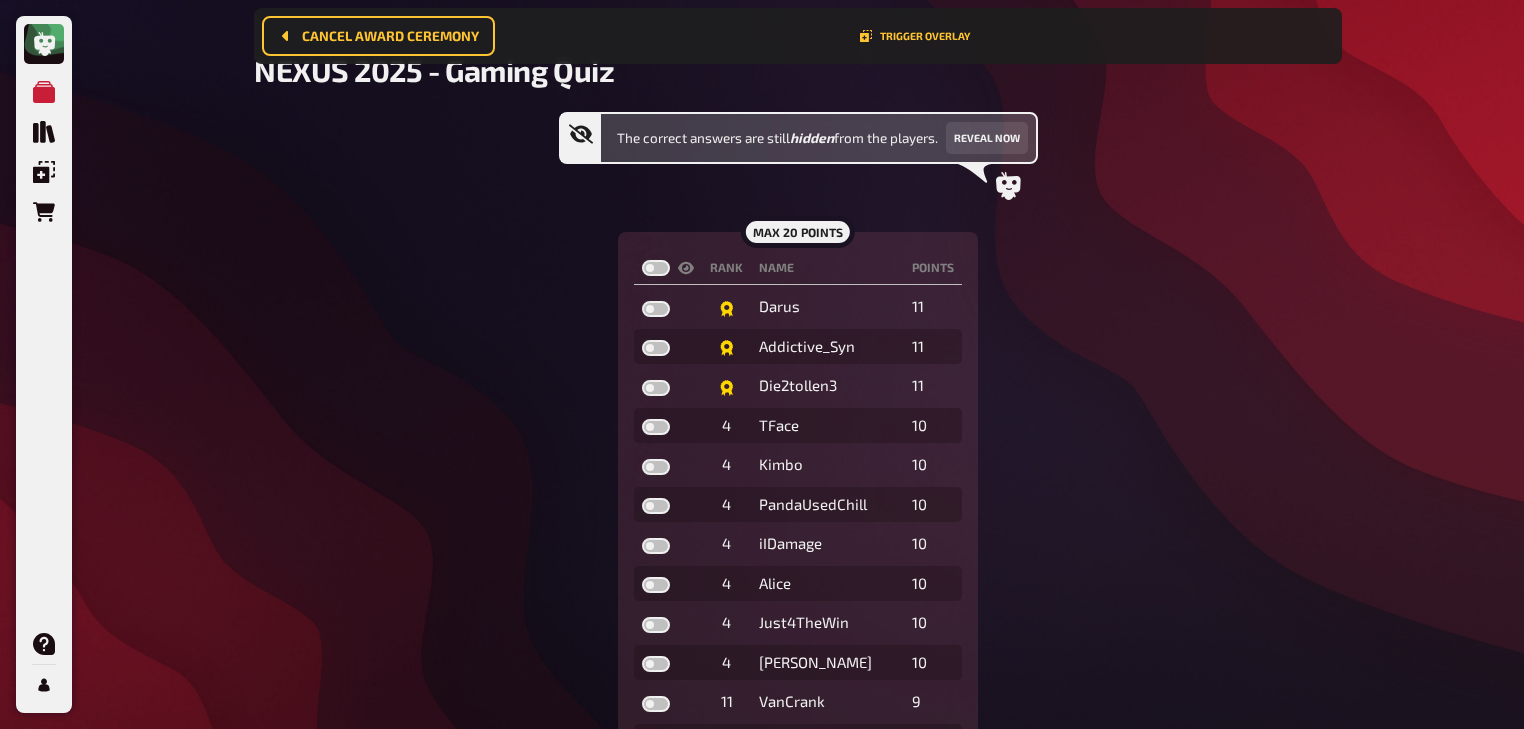 click at bounding box center (656, 268) 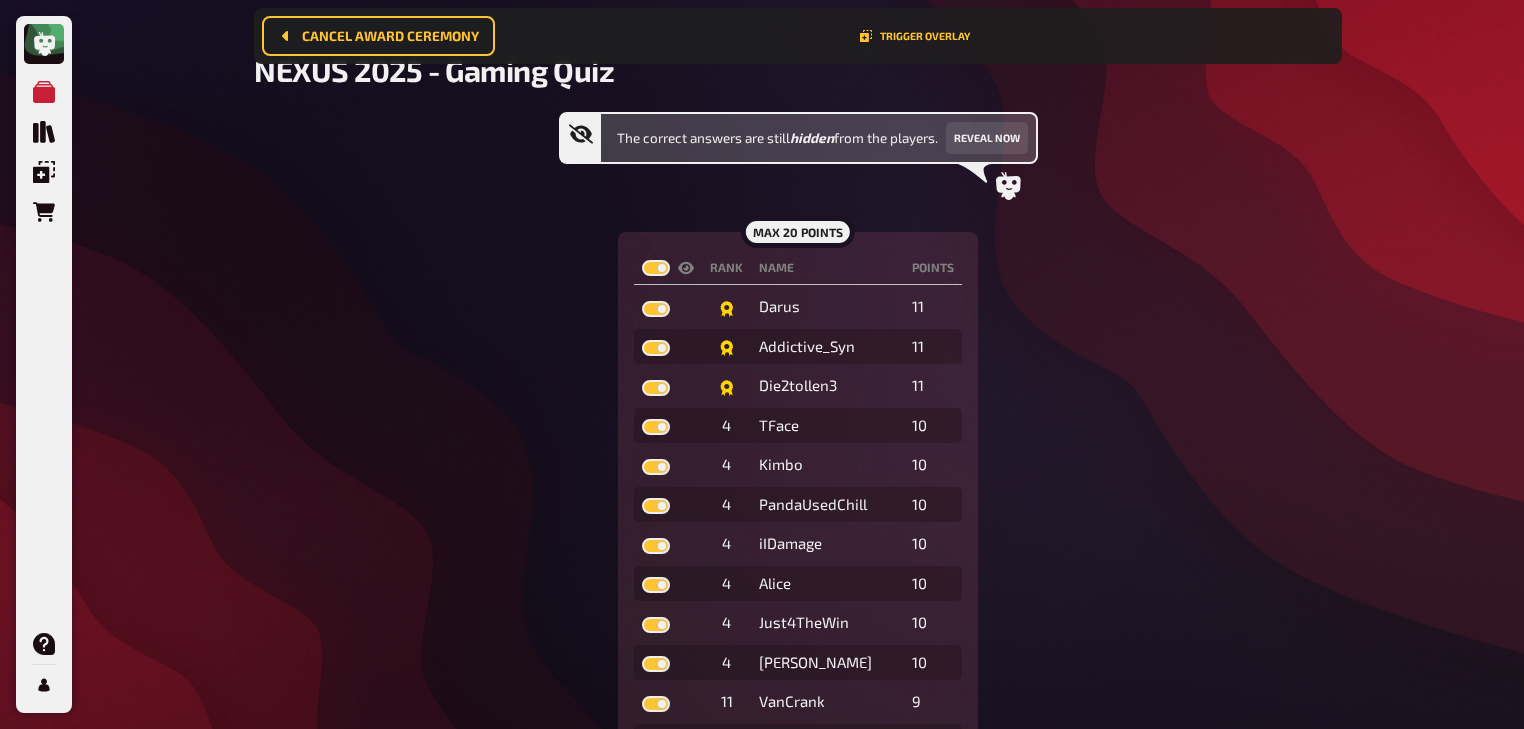 checkbox on "true" 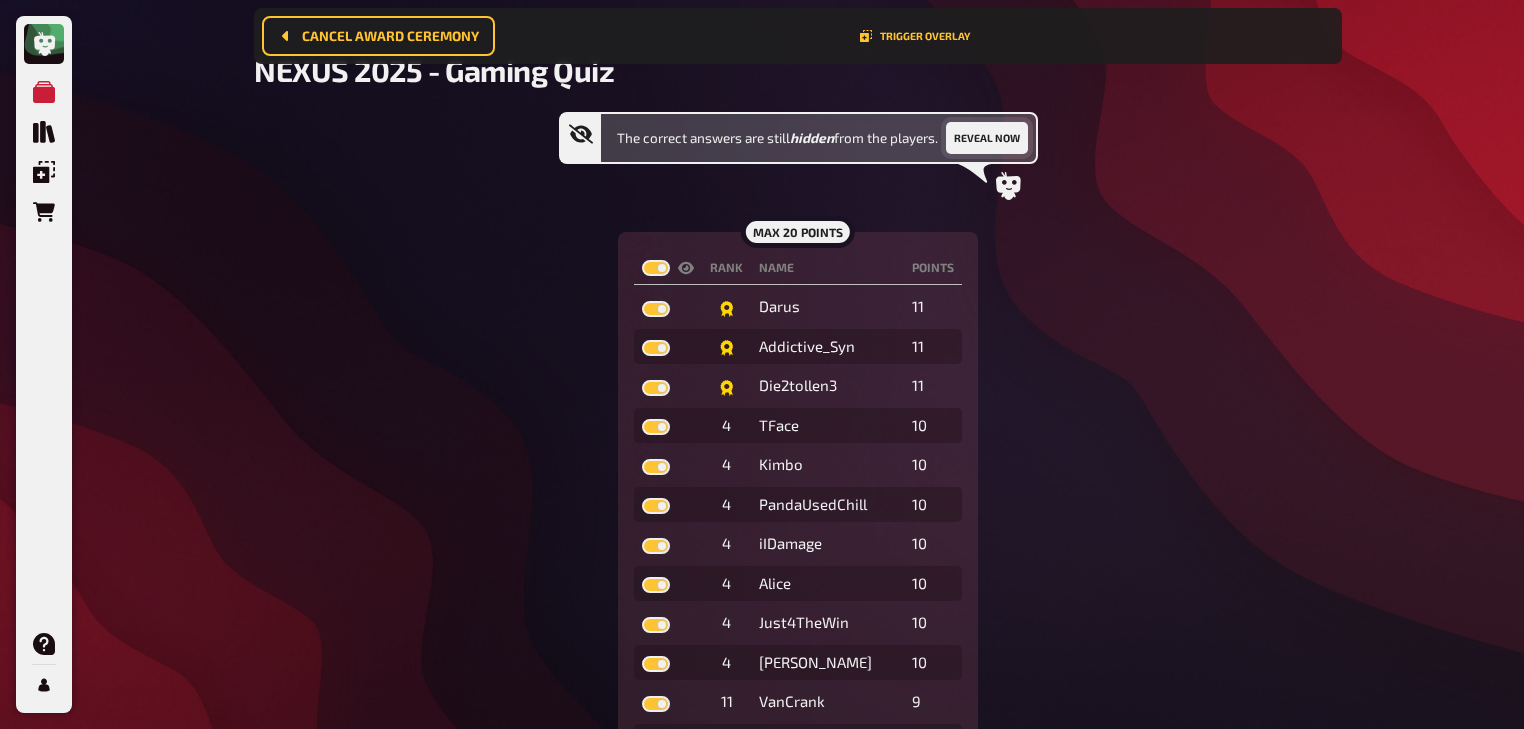 click on "Reveal now" at bounding box center [987, 138] 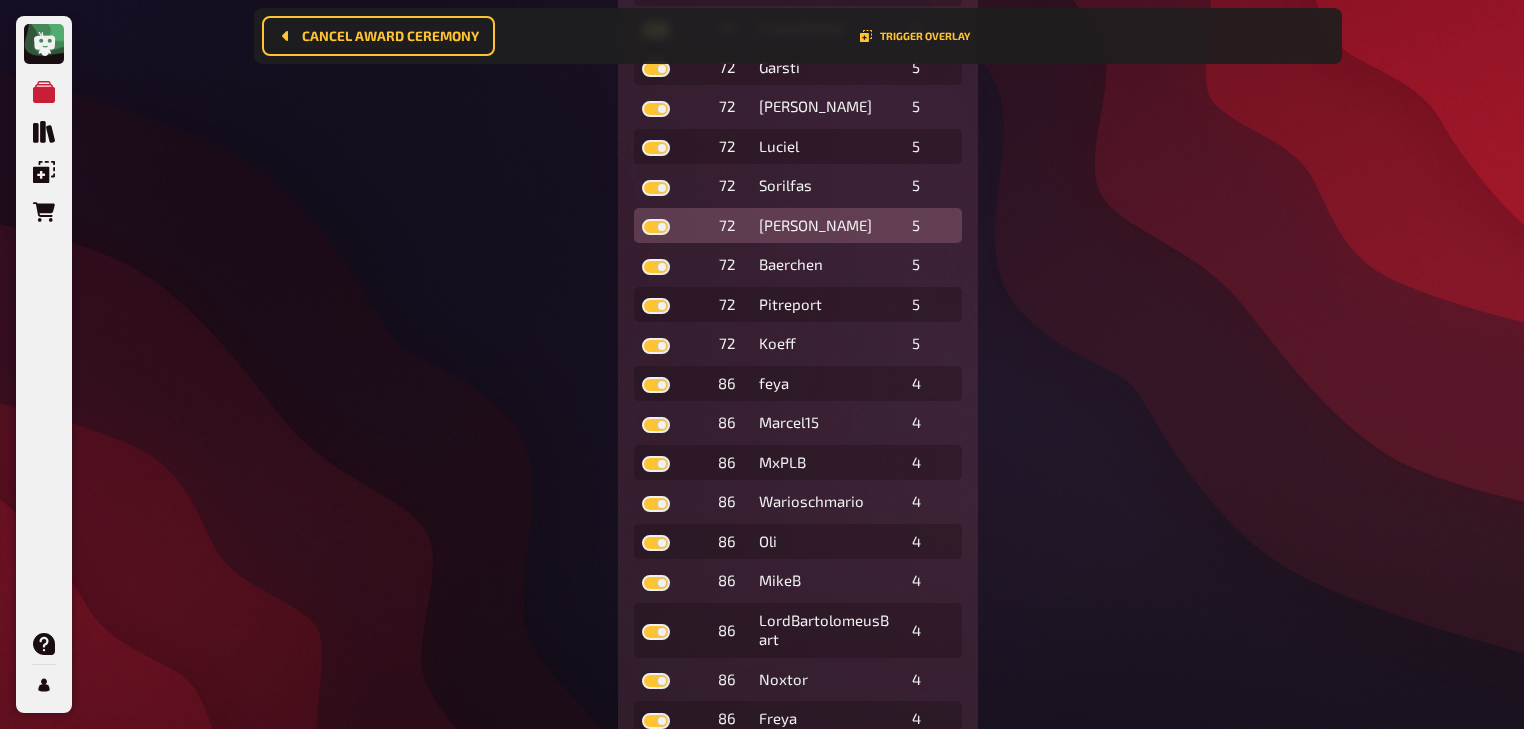 scroll, scrollTop: 3719, scrollLeft: 0, axis: vertical 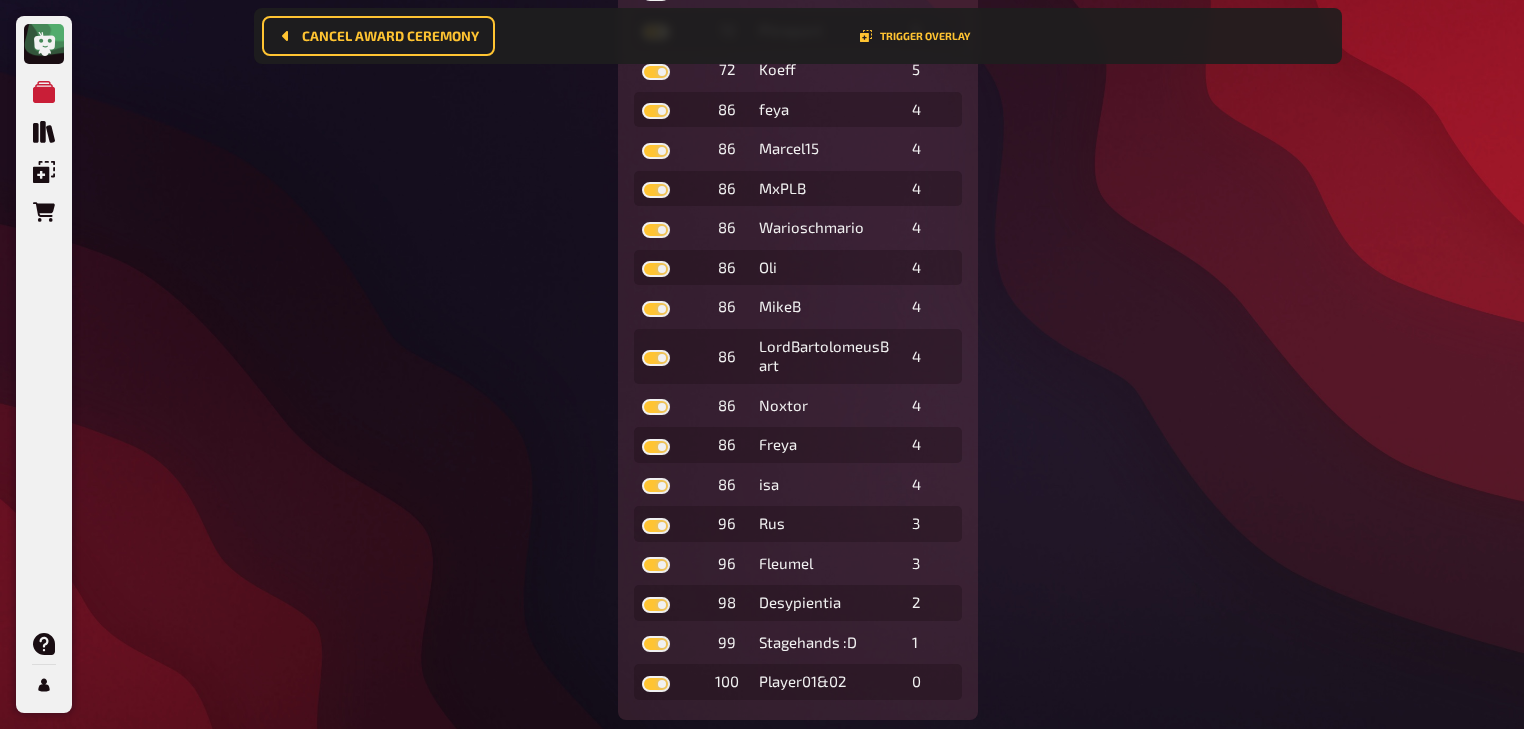 drag, startPoint x: 1128, startPoint y: 440, endPoint x: 1139, endPoint y: 392, distance: 49.24429 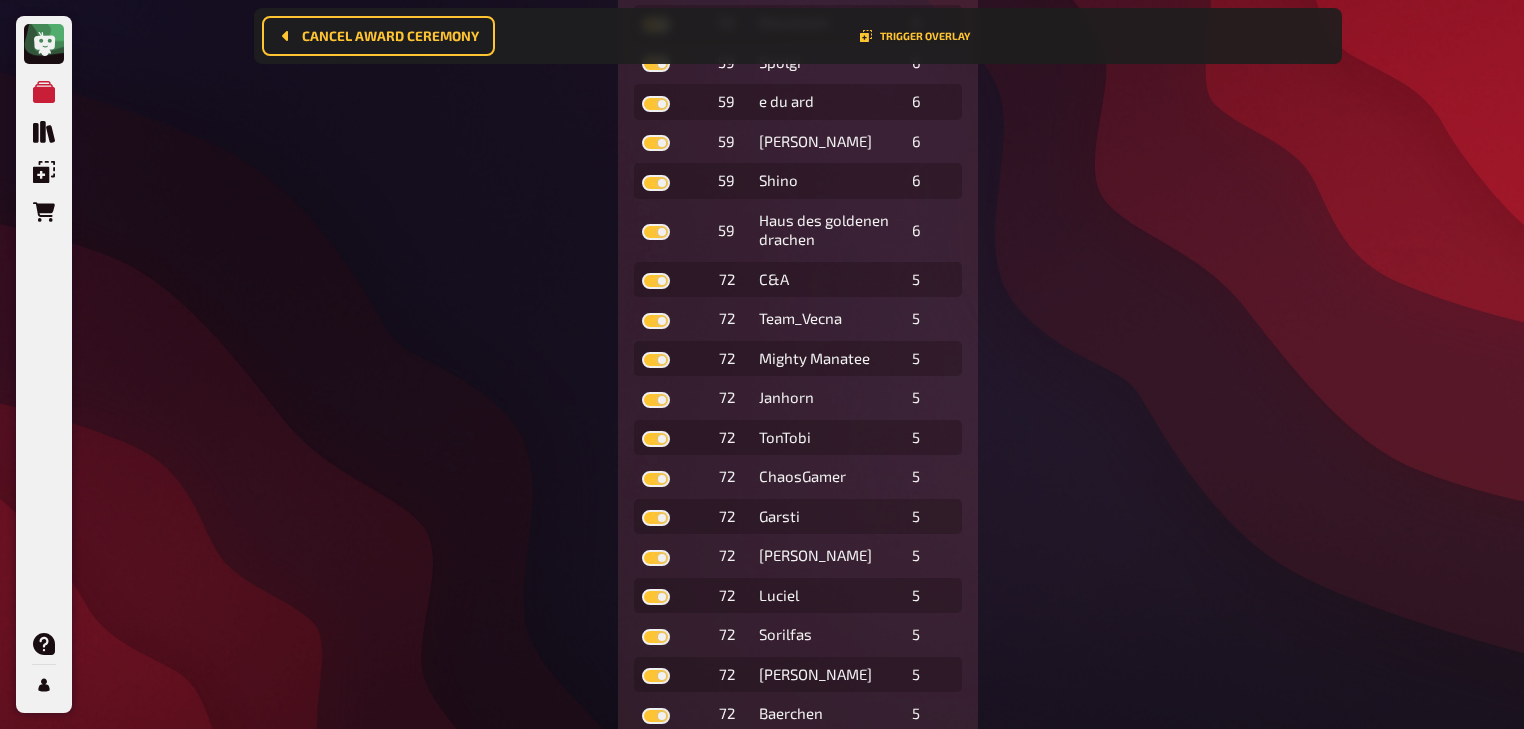 drag, startPoint x: 1137, startPoint y: 392, endPoint x: 1164, endPoint y: 314, distance: 82.5409 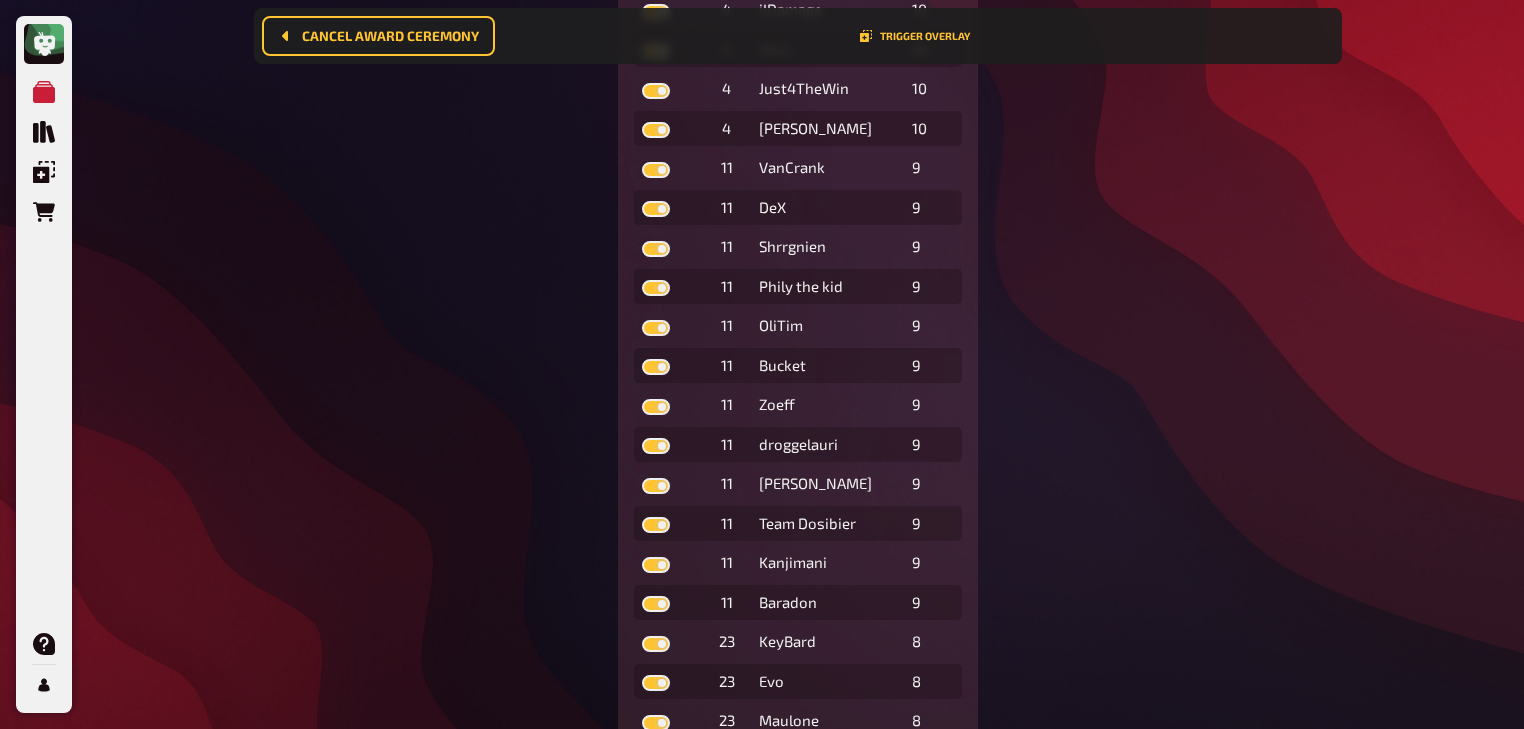 scroll, scrollTop: 0, scrollLeft: 0, axis: both 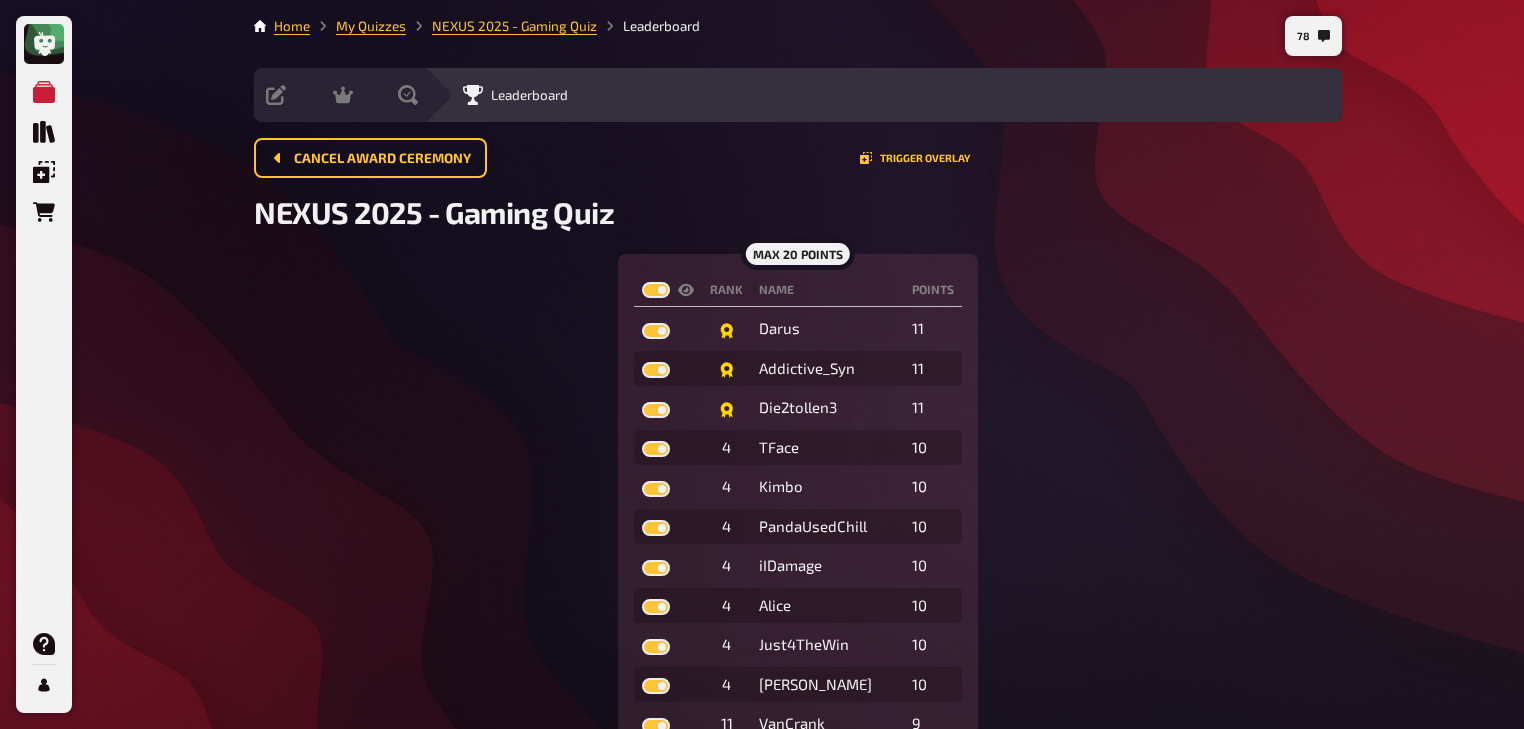 drag, startPoint x: 982, startPoint y: 456, endPoint x: 994, endPoint y: 270, distance: 186.38669 